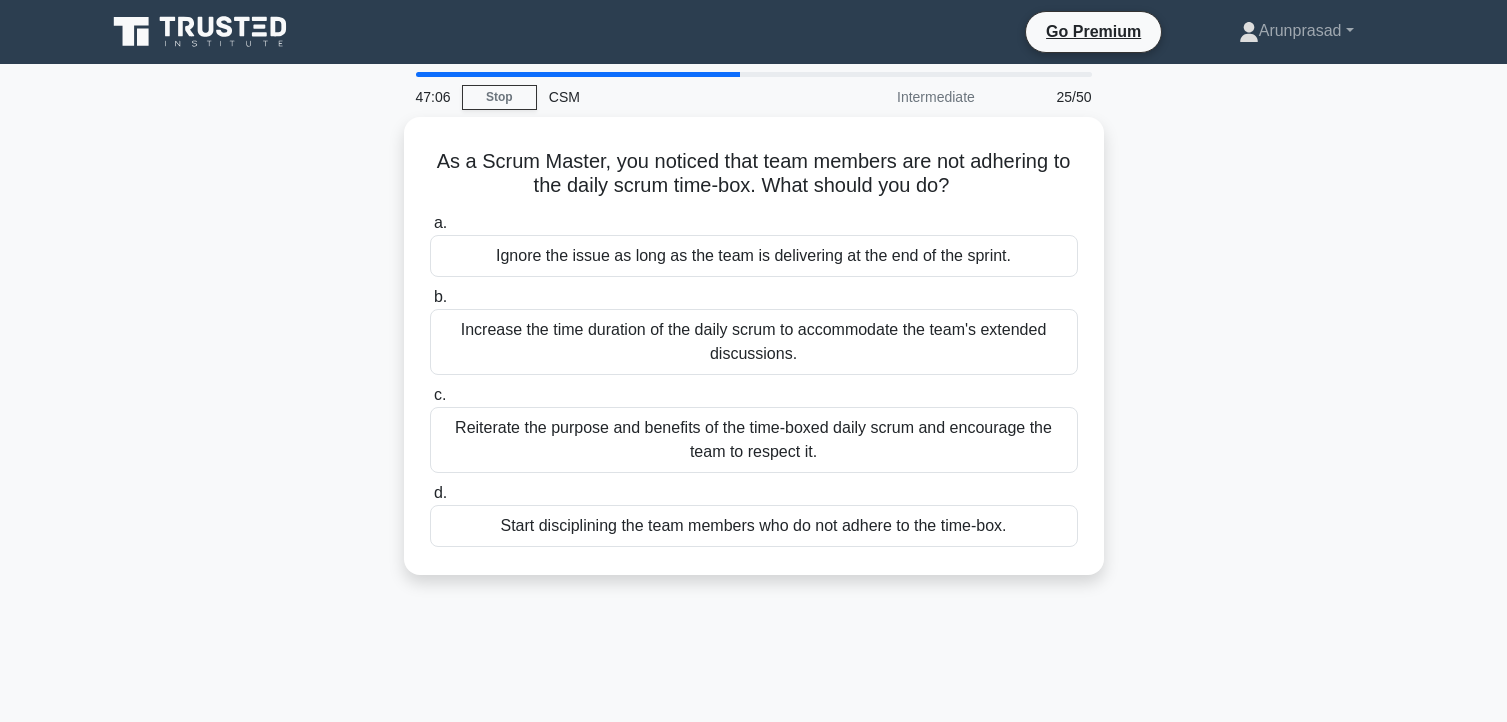 scroll, scrollTop: 0, scrollLeft: 0, axis: both 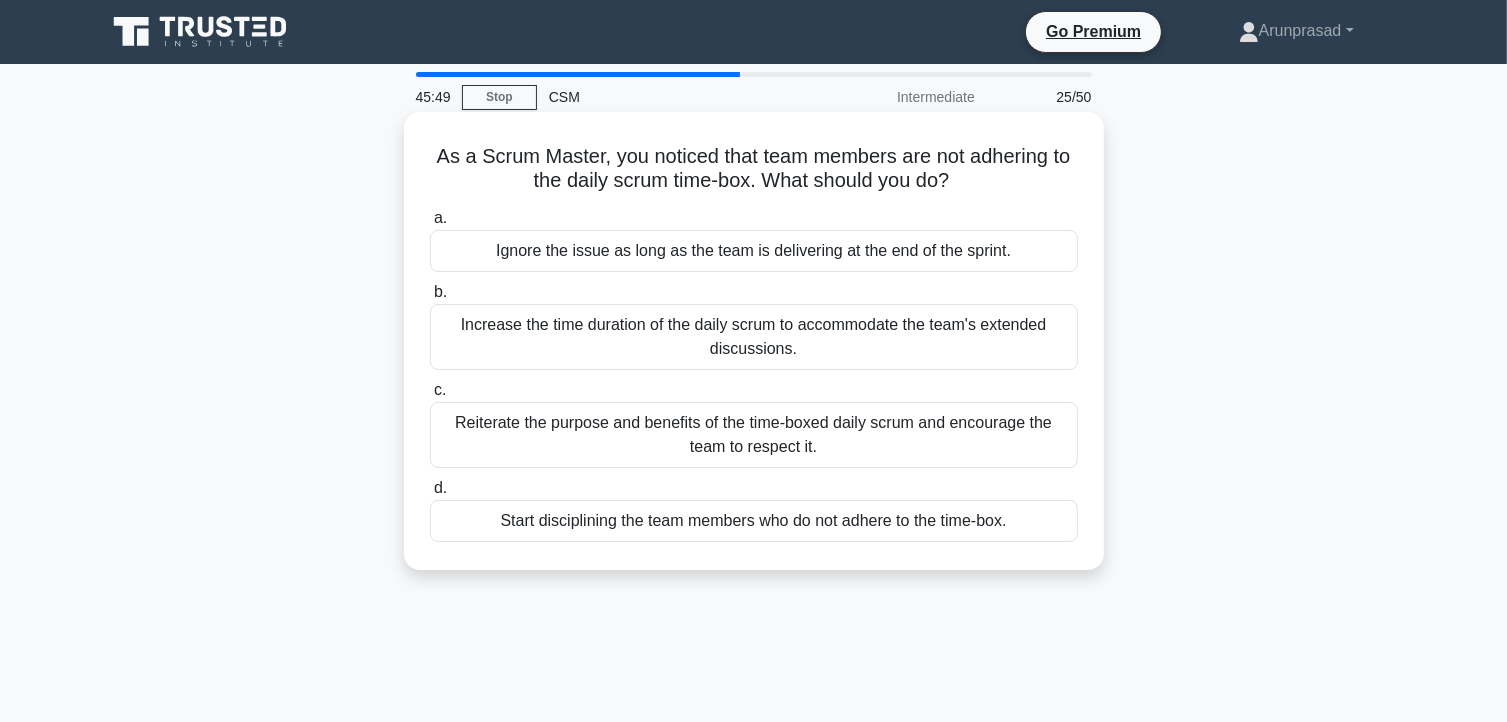 click on "Reiterate the purpose and benefits of the time-boxed daily scrum and encourage the team to respect it." at bounding box center [754, 435] 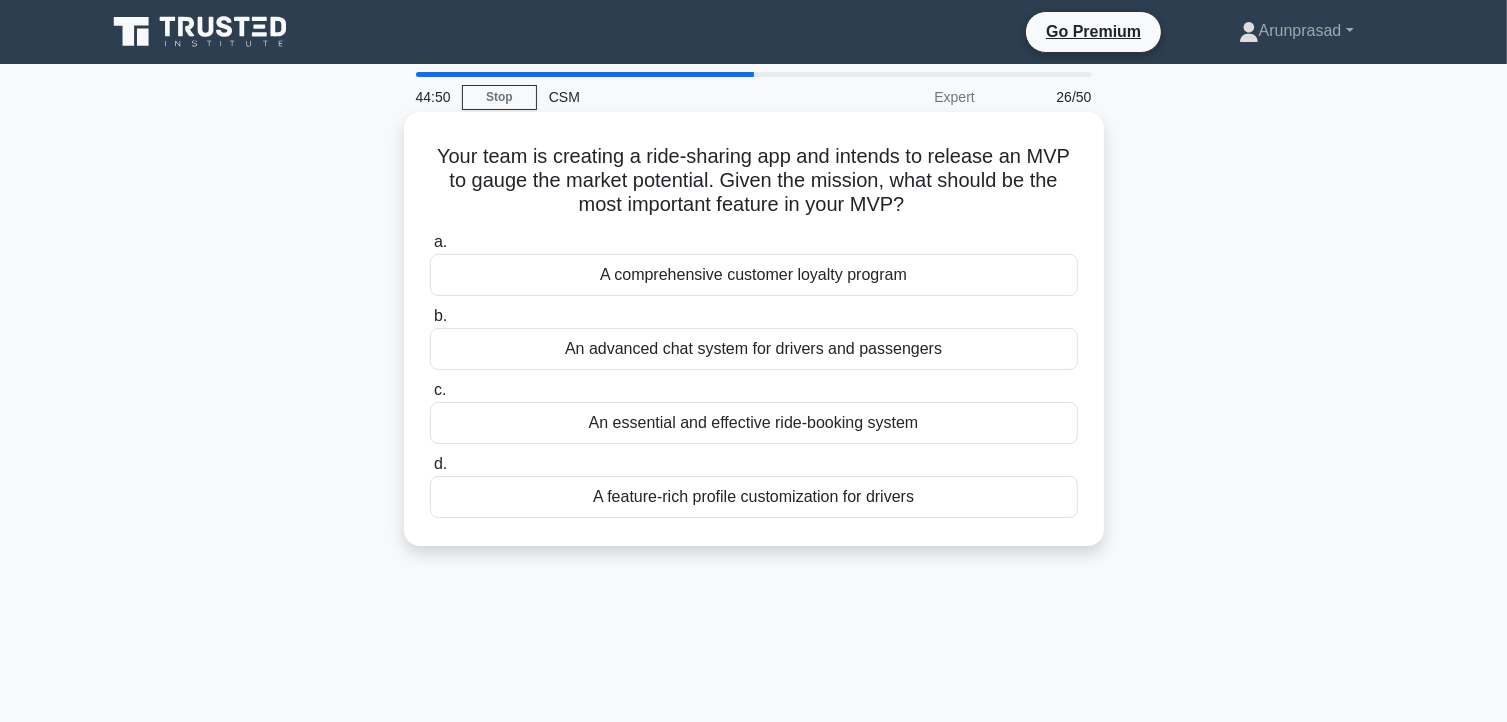 click on "An essential and effective ride-booking system" at bounding box center (754, 423) 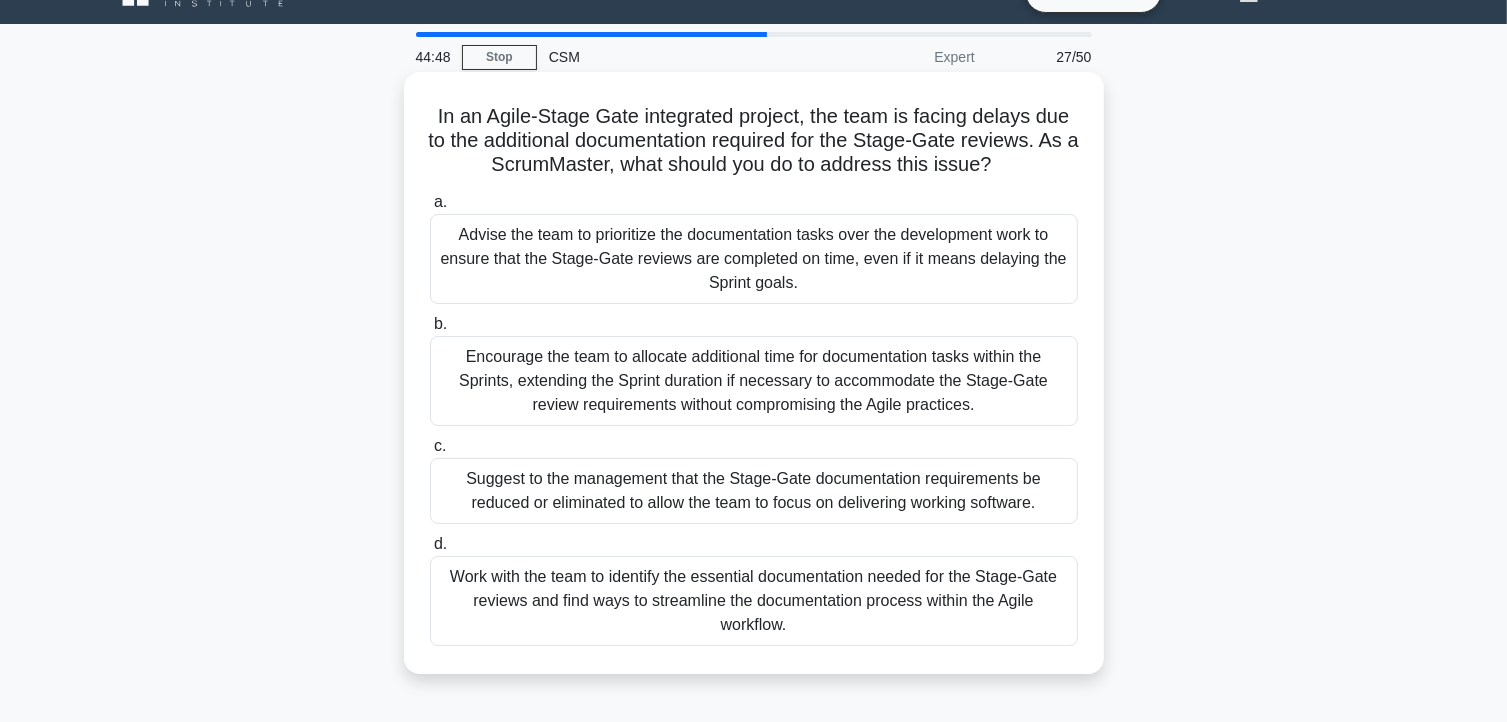 scroll, scrollTop: 42, scrollLeft: 0, axis: vertical 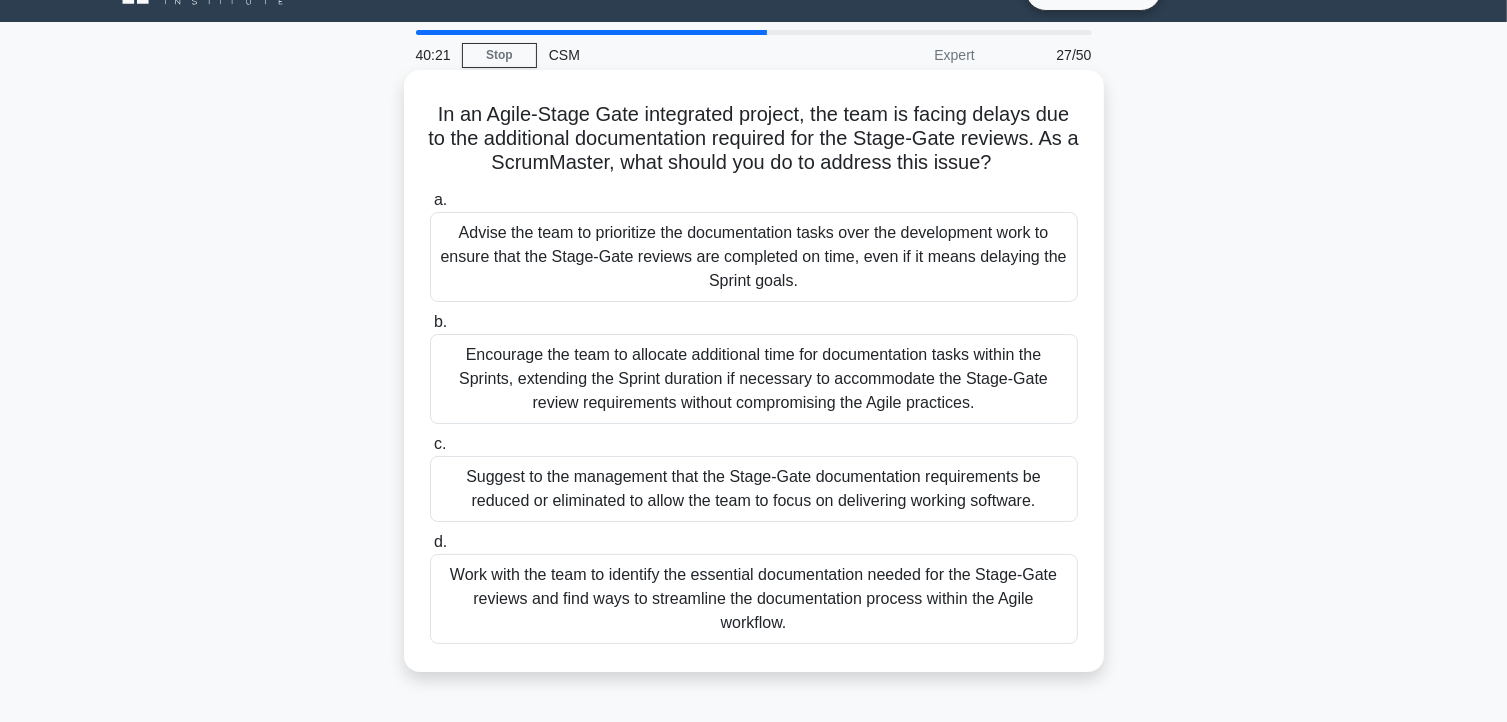 click on "Work with the team to identify the essential documentation needed for the Stage-Gate reviews and find ways to streamline the documentation process within the Agile workflow." at bounding box center (754, 599) 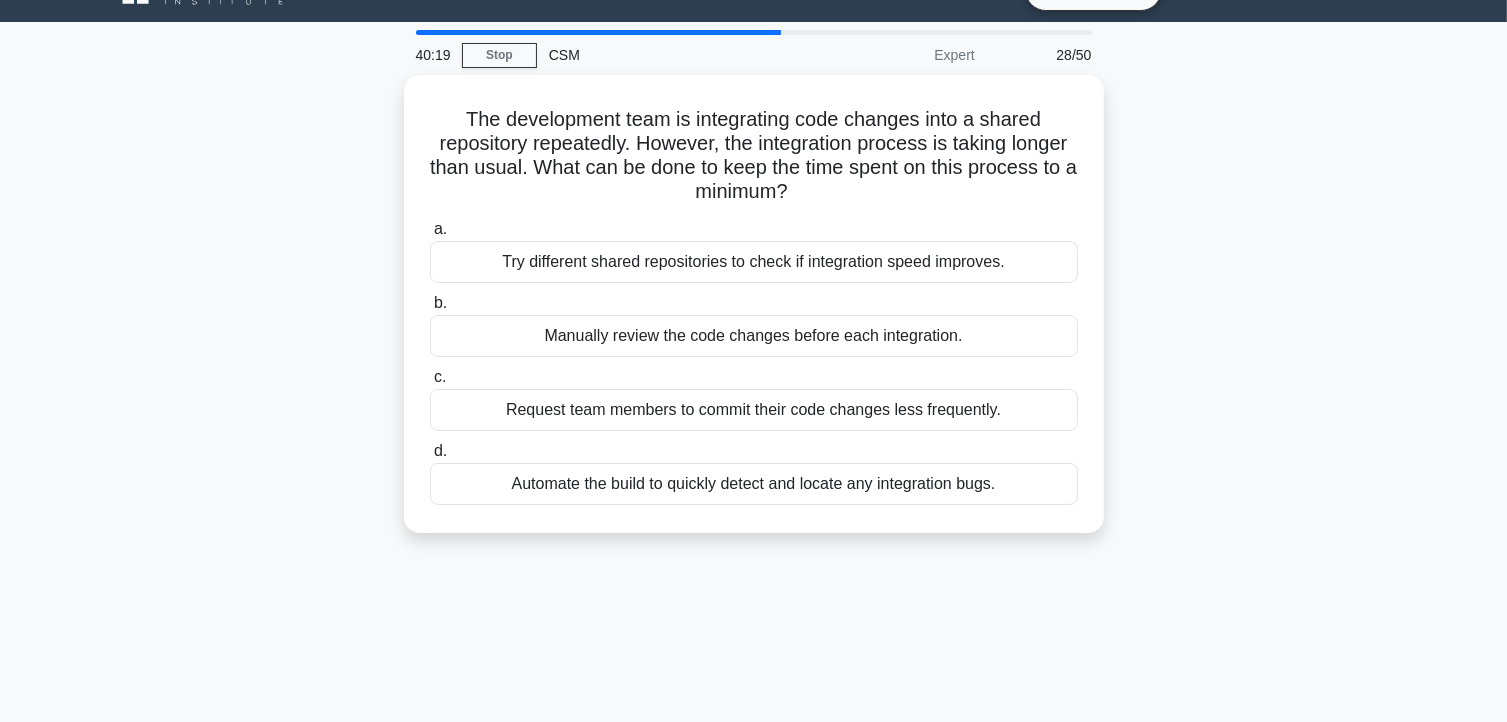 scroll, scrollTop: 0, scrollLeft: 0, axis: both 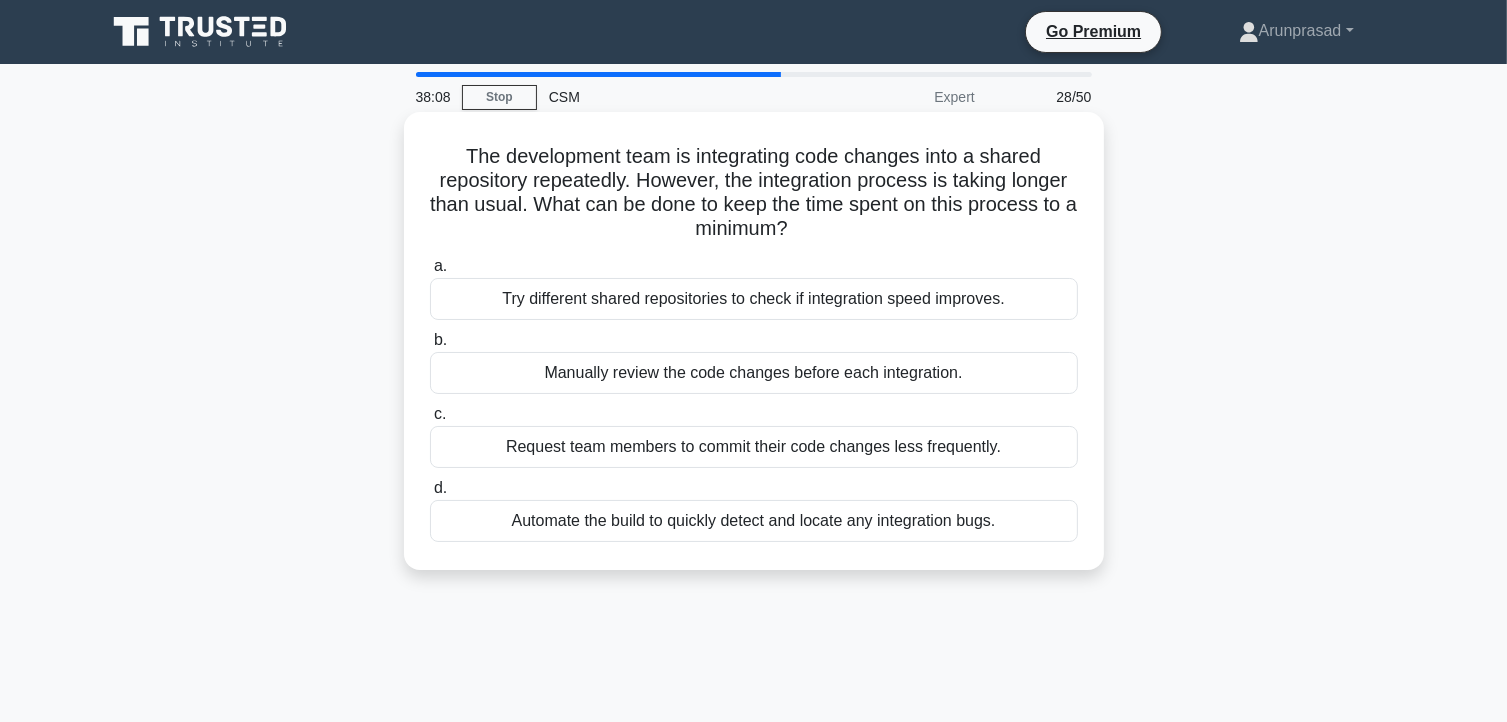 click on "The development team is integrating code changes into a shared repository repeatedly. However, the integration process is taking longer than usual. What can be done to keep the time spent on this process to a minimum?
.spinner_0XTQ{transform-origin:center;animation:spinner_y6GP .75s linear infinite}@keyframes spinner_y6GP{100%{transform:rotate(360deg)}}" at bounding box center [754, 193] 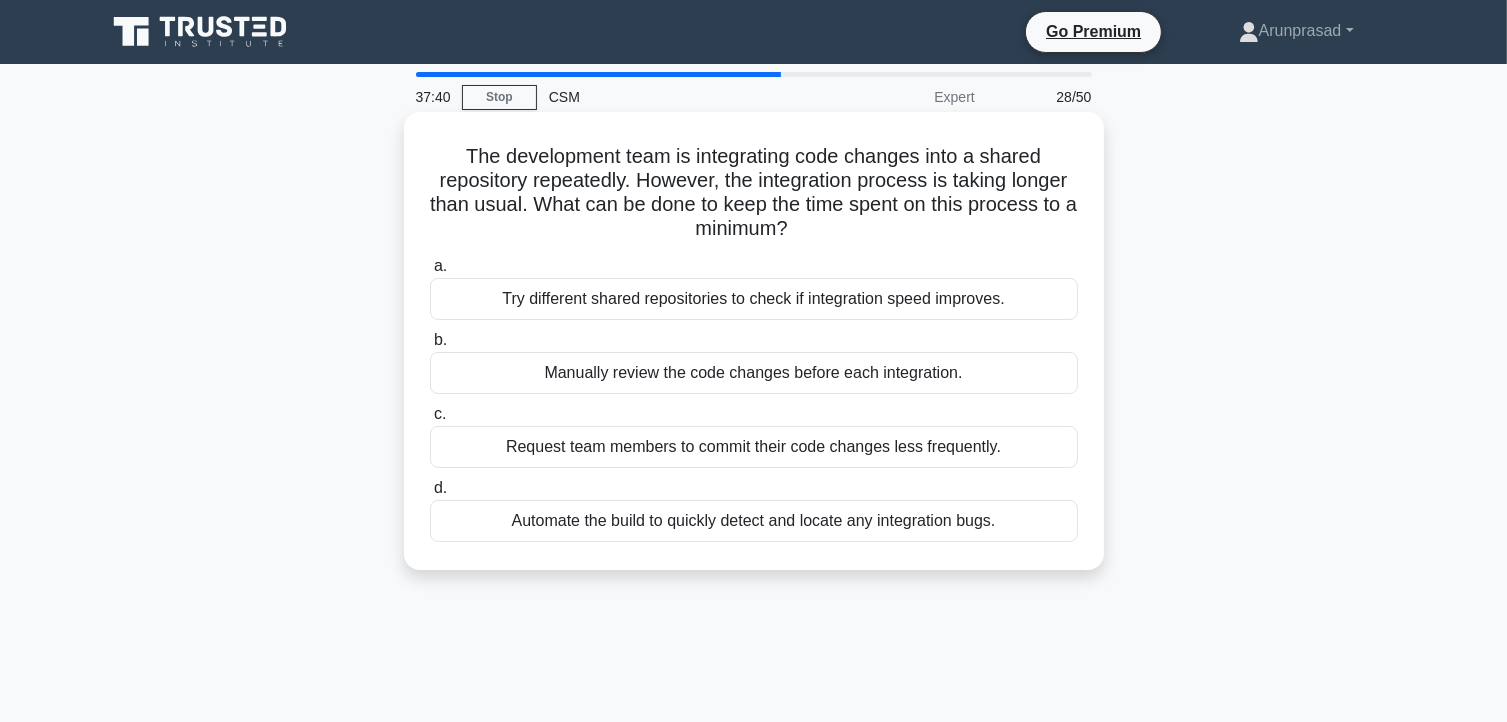click on "The development team is integrating code changes into a shared repository repeatedly. However, the integration process is taking longer than usual. What can be done to keep the time spent on this process to a minimum?
.spinner_0XTQ{transform-origin:center;animation:spinner_y6GP .75s linear infinite}@keyframes spinner_y6GP{100%{transform:rotate(360deg)}}" at bounding box center (754, 193) 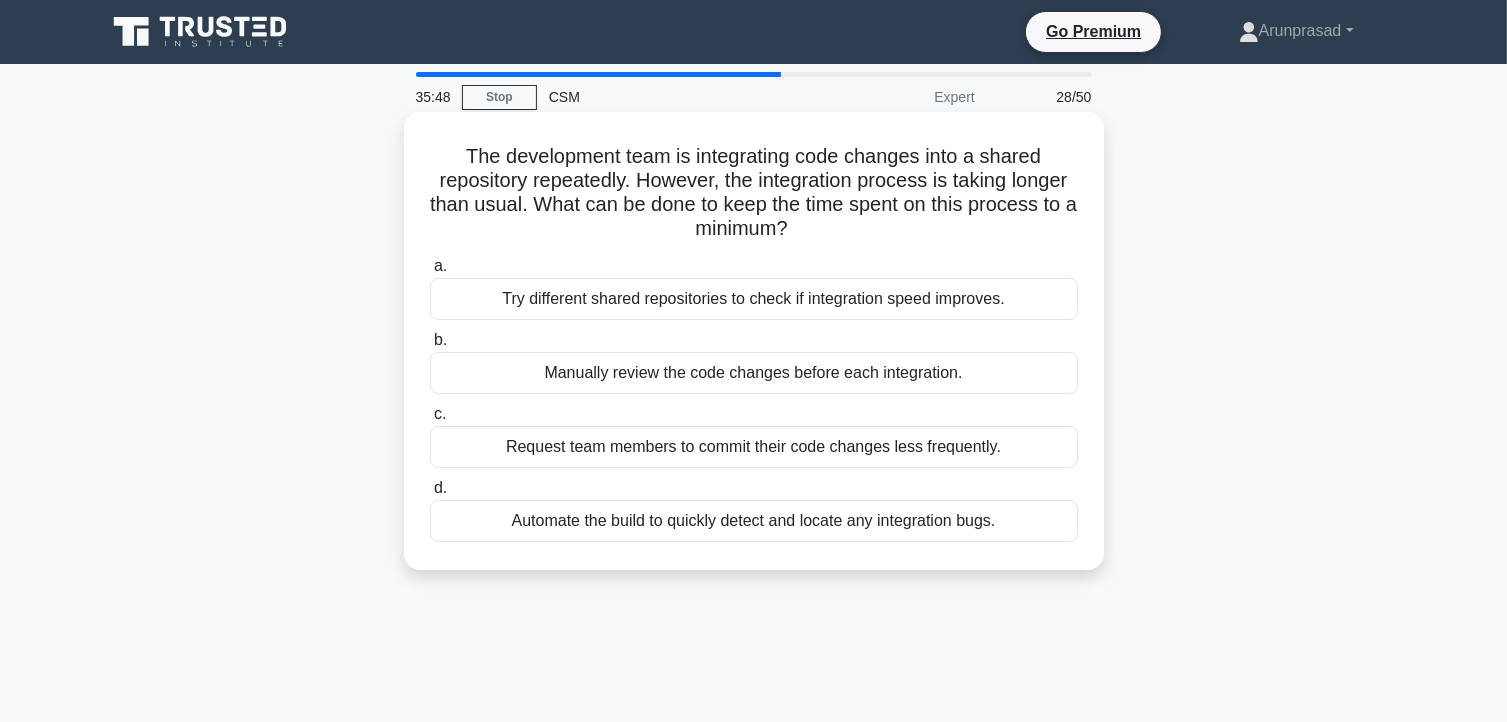 click on "The development team is integrating code changes into a shared repository repeatedly. However, the integration process is taking longer than usual. What can be done to keep the time spent on this process to a minimum?
.spinner_0XTQ{transform-origin:center;animation:spinner_y6GP .75s linear infinite}@keyframes spinner_y6GP{100%{transform:rotate(360deg)}}" at bounding box center (754, 193) 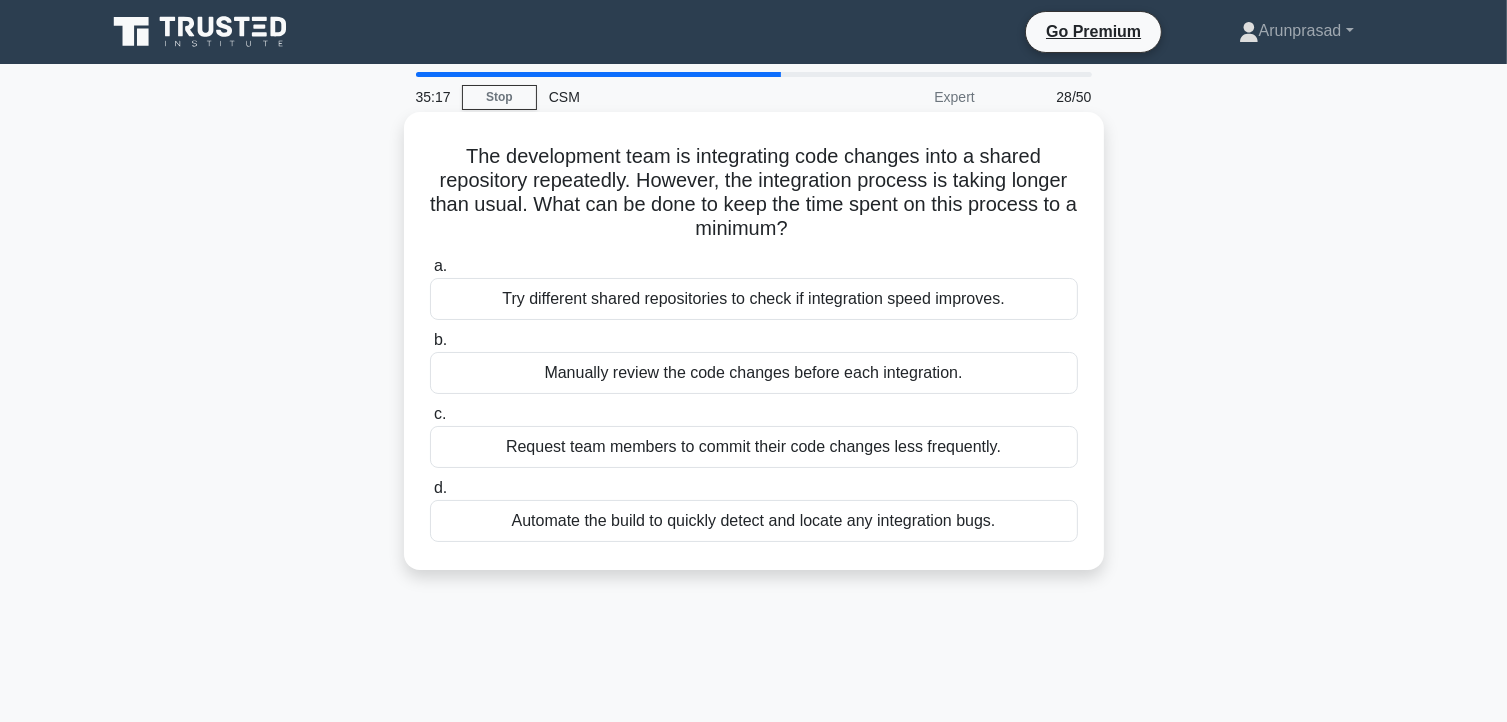 click on "Try different shared repositories to check if integration speed improves." at bounding box center [754, 299] 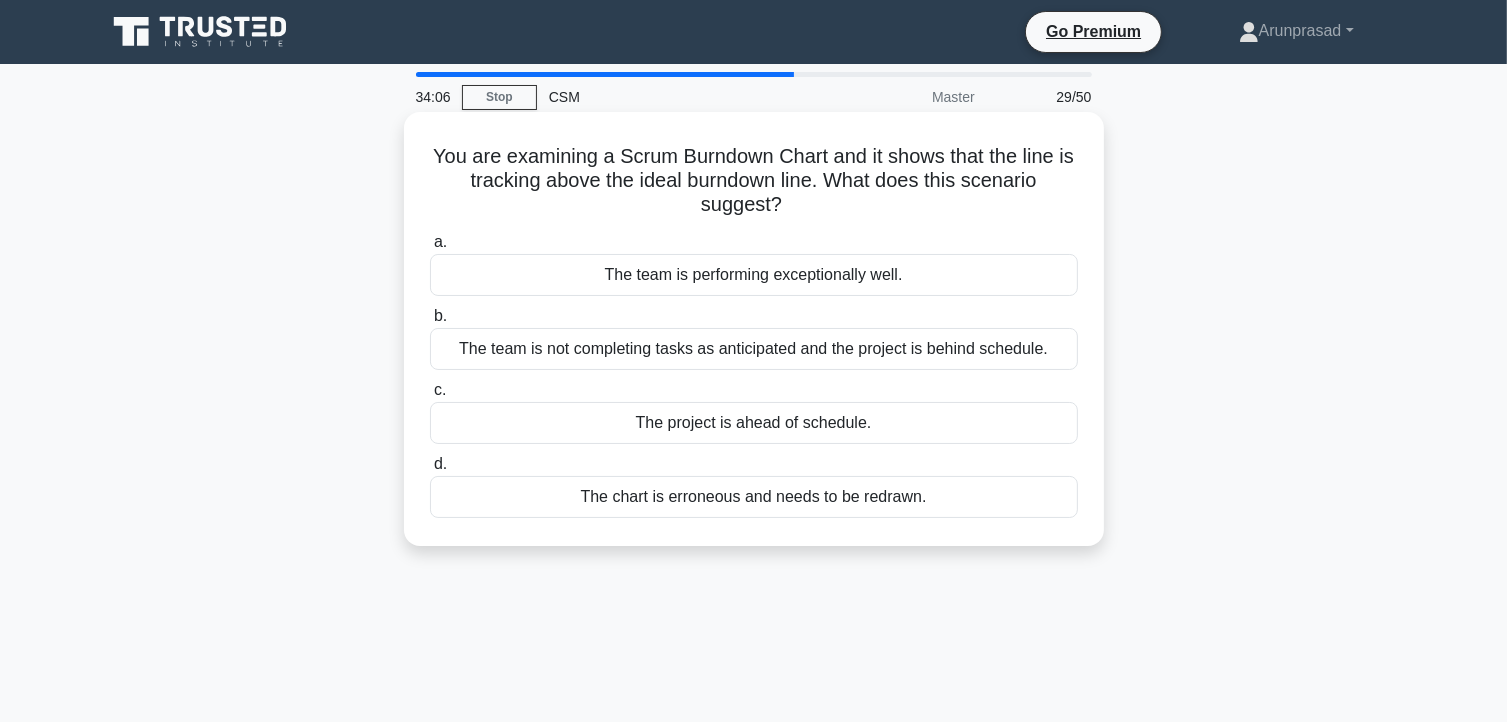 click on "The project is ahead of schedule." at bounding box center [754, 423] 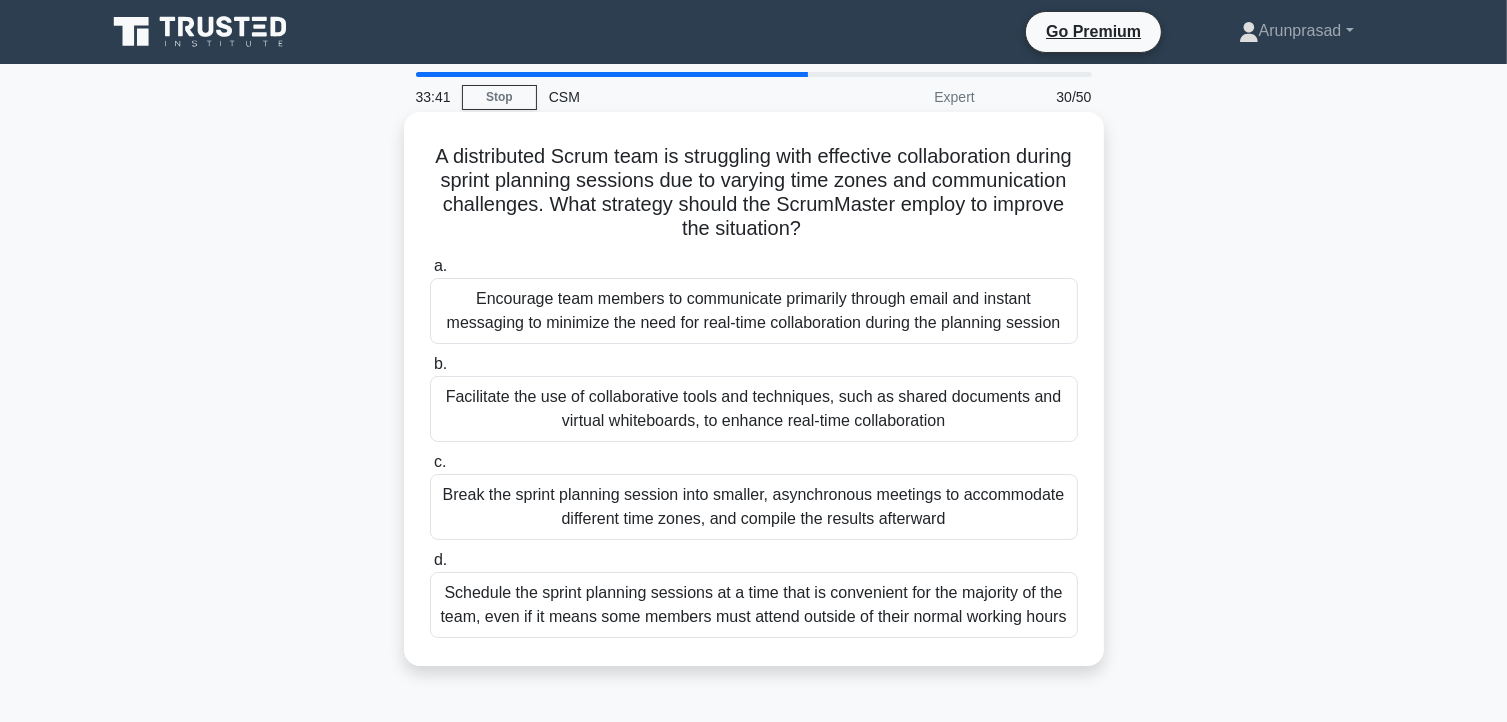 click on "Facilitate the use of collaborative tools and techniques, such as shared documents and virtual whiteboards, to enhance real-time collaboration" at bounding box center (754, 409) 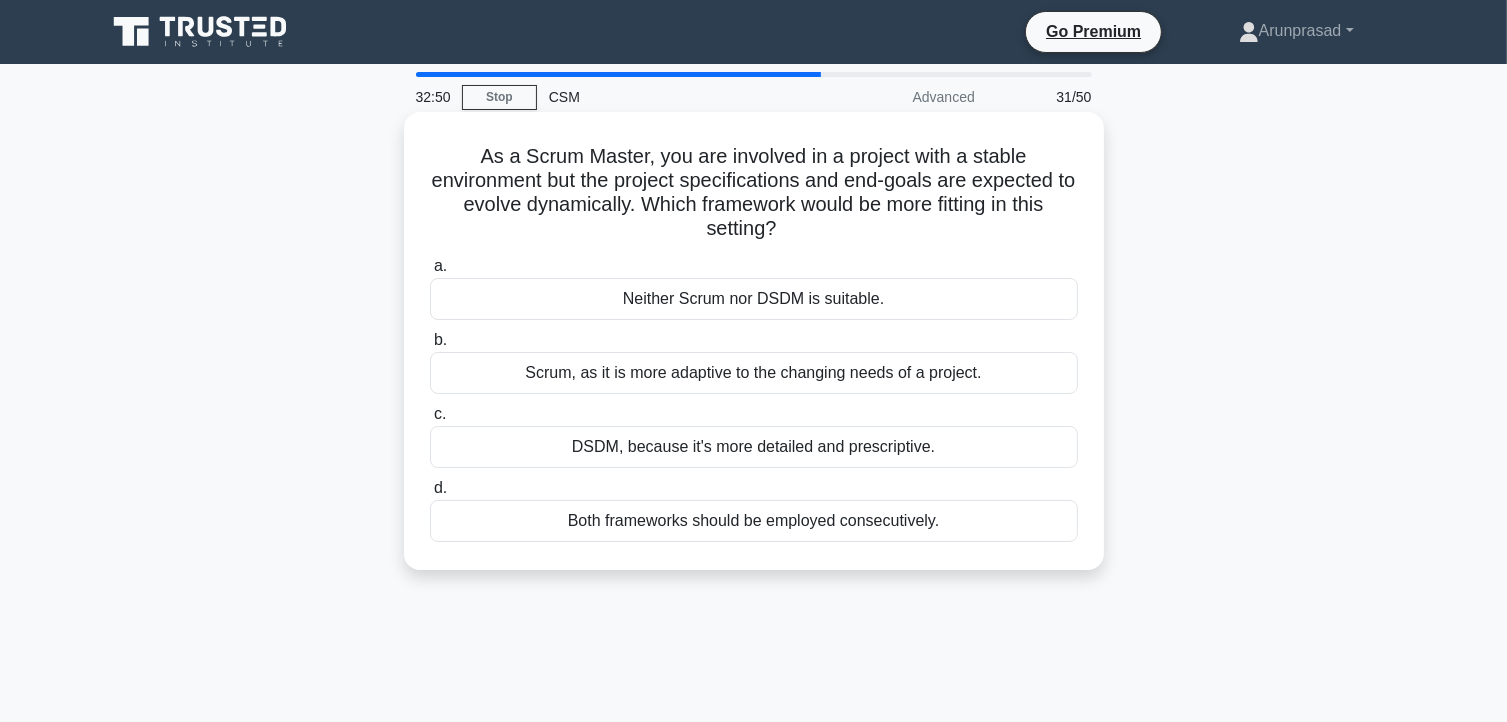 click on "a.
Neither Scrum nor DSDM is suitable.
b.
Scrum, as it is more adaptive to the changing needs of a project.
c. d." at bounding box center (754, 398) 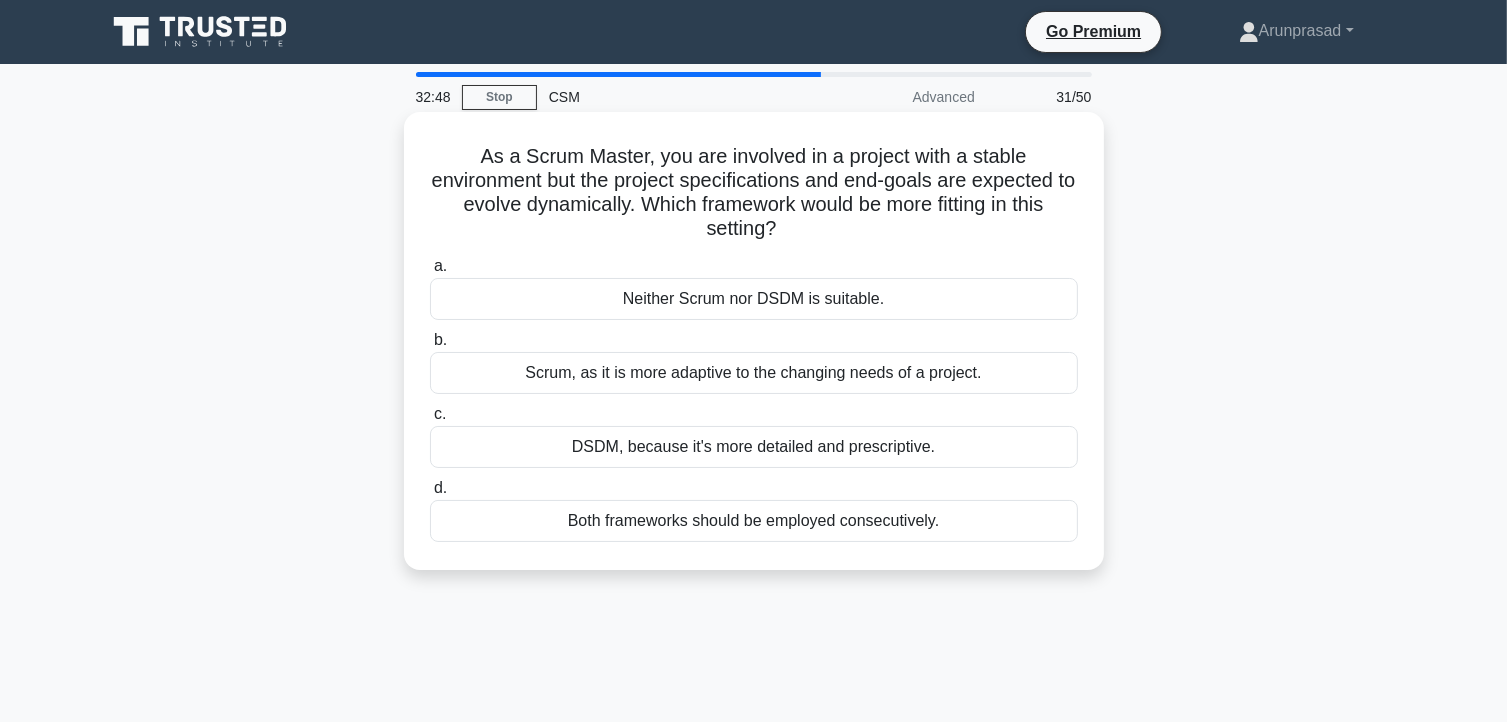 click on "a.
Neither Scrum nor DSDM is suitable.
b.
Scrum, as it is more adaptive to the changing needs of a project.
c. d." at bounding box center (754, 398) 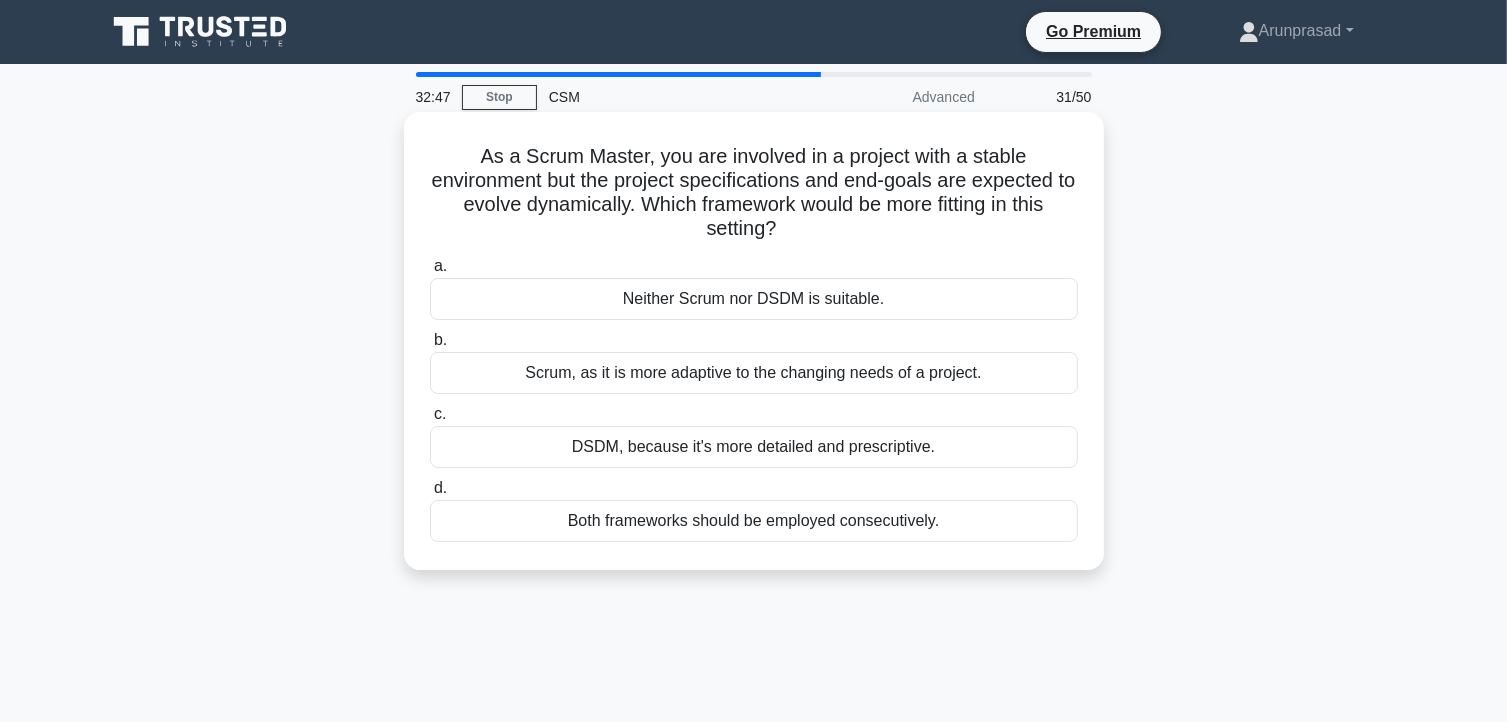 click on "Scrum, as it is more adaptive to the changing needs of a project." at bounding box center [754, 373] 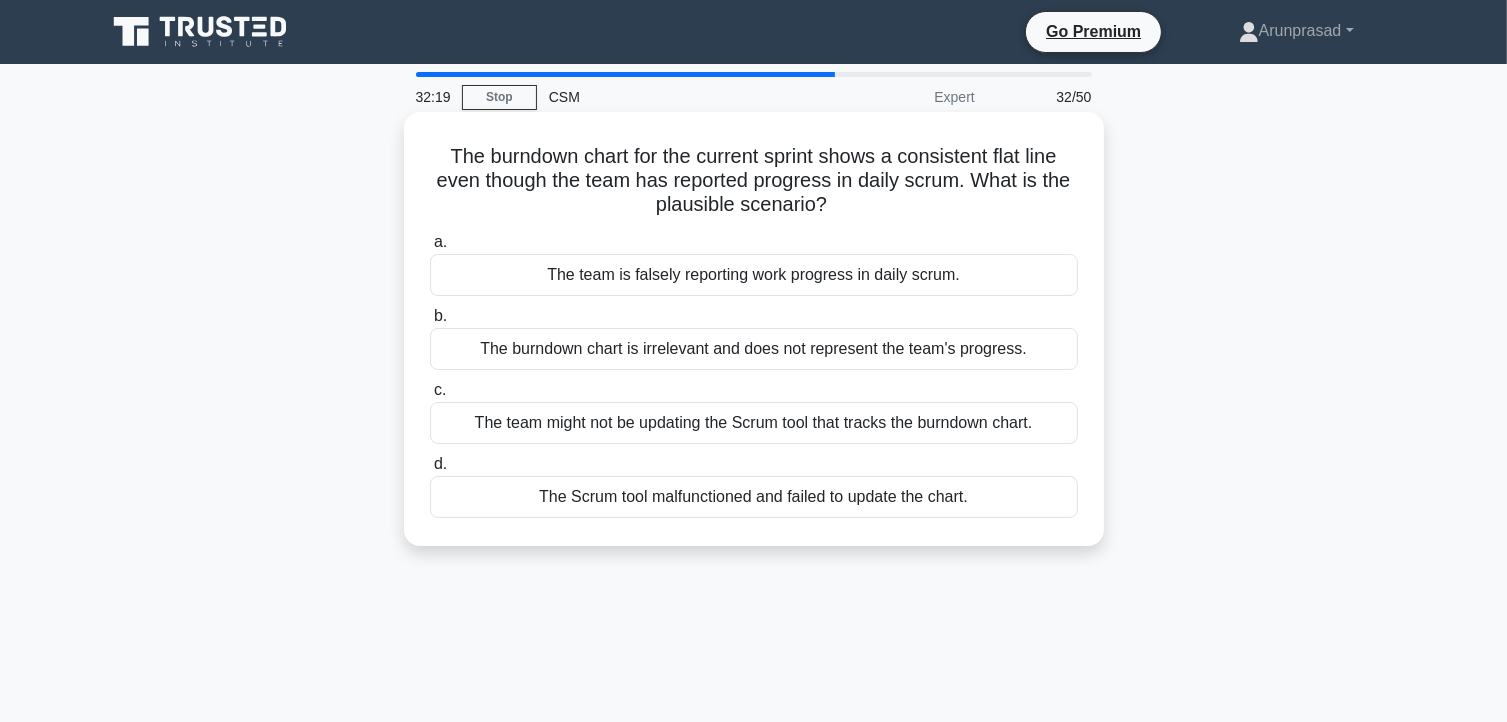 click on "The team might not be updating the Scrum tool that tracks the burndown chart." at bounding box center [754, 423] 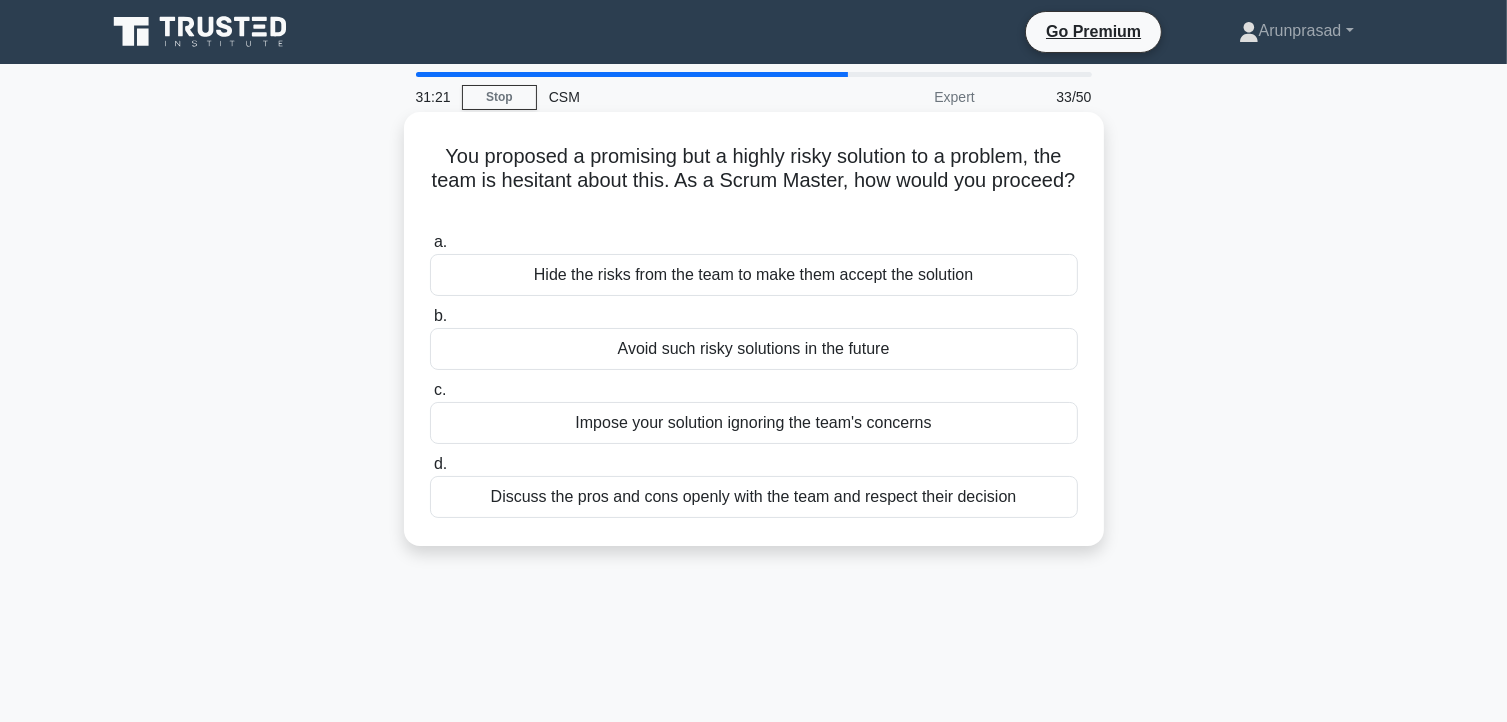 click on "Discuss the pros and cons openly with the team and respect their decision" at bounding box center (754, 497) 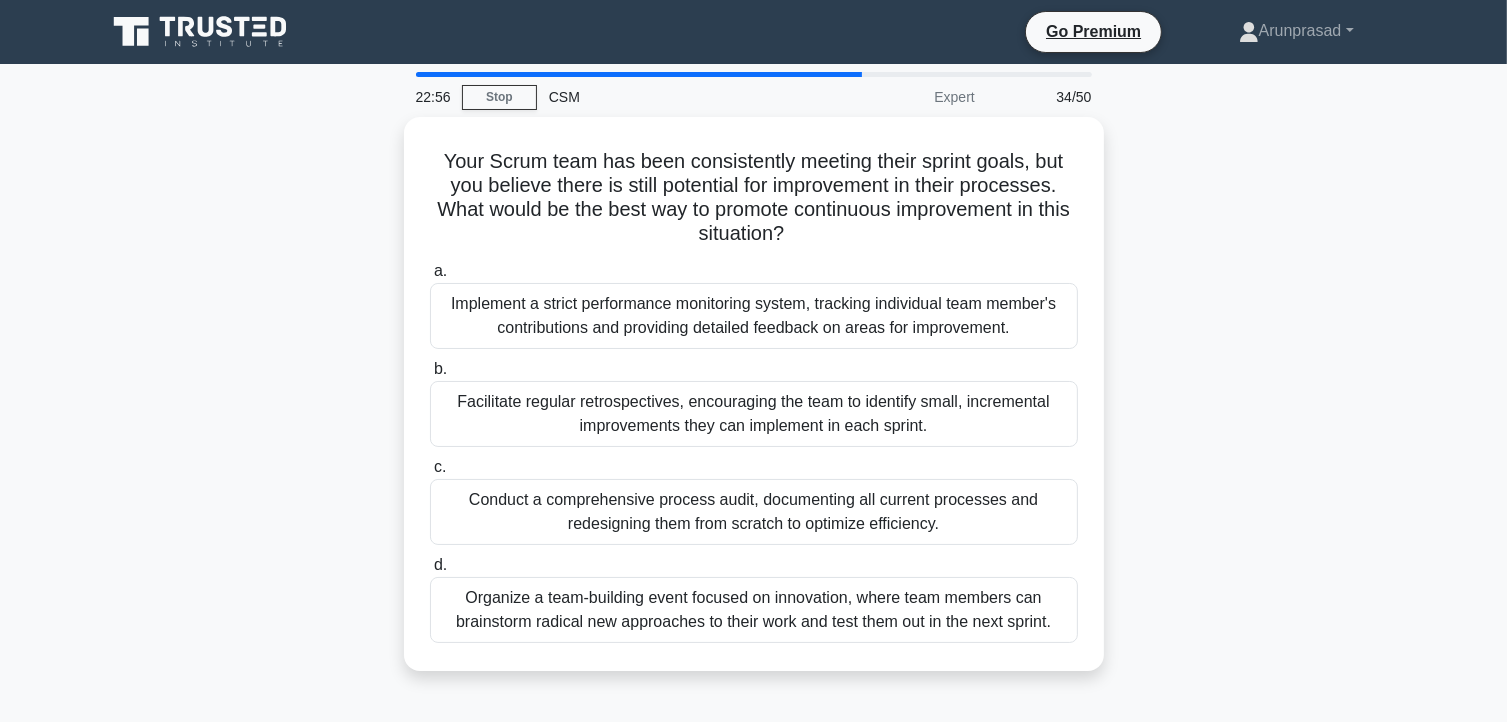click on "Your Scrum team has been consistently meeting their sprint goals, but you believe there is still potential for improvement in their processes. What would be the best way to promote continuous improvement in this situation?
.spinner_0XTQ{transform-origin:center;animation:spinner_y6GP .75s linear infinite}@keyframes spinner_y6GP{100%{transform:rotate(360deg)}}
a.
b. c. d." at bounding box center [754, 406] 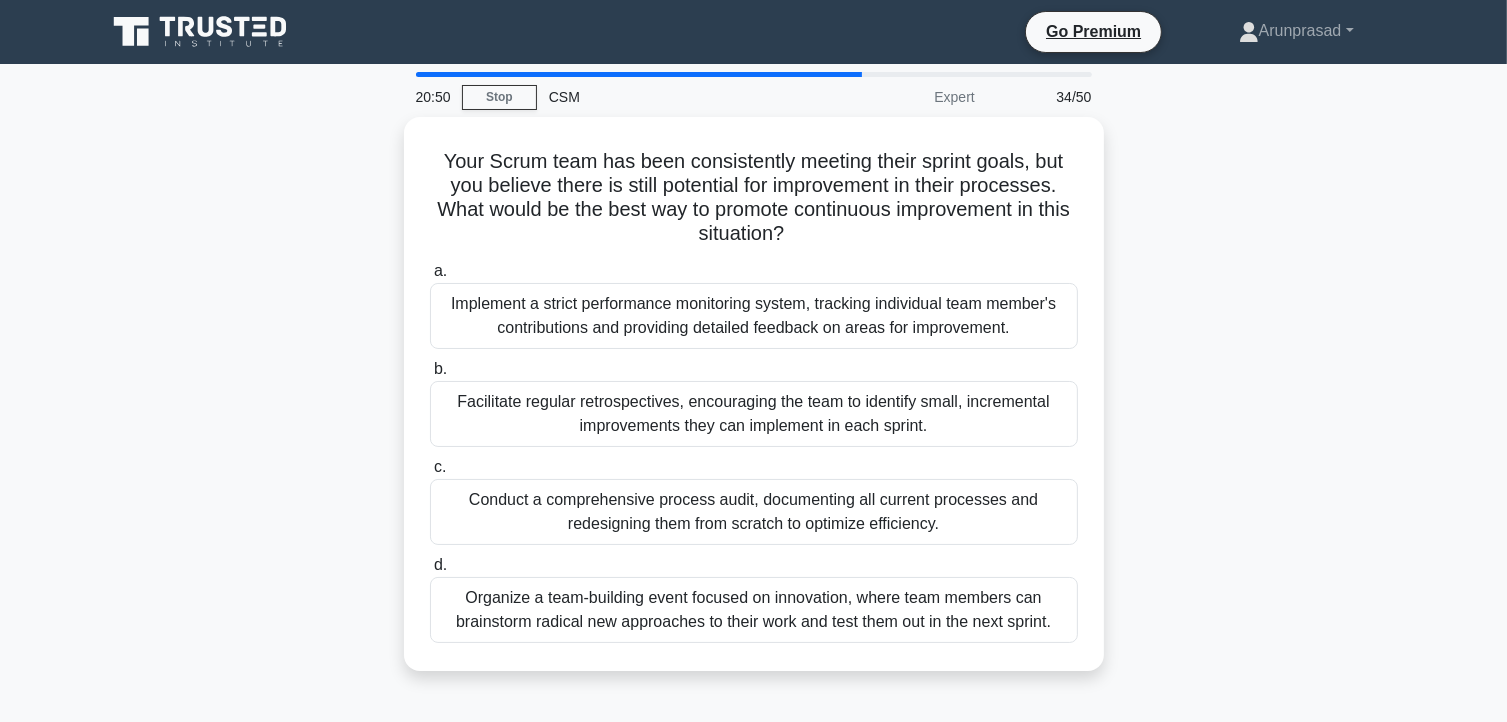 click on "Your Scrum team has been consistently meeting their sprint goals, but you believe there is still potential for improvement in their processes. What would be the best way to promote continuous improvement in this situation?
.spinner_0XTQ{transform-origin:center;animation:spinner_y6GP .75s linear infinite}@keyframes spinner_y6GP{100%{transform:rotate(360deg)}}
a.
b. c. d." at bounding box center [754, 406] 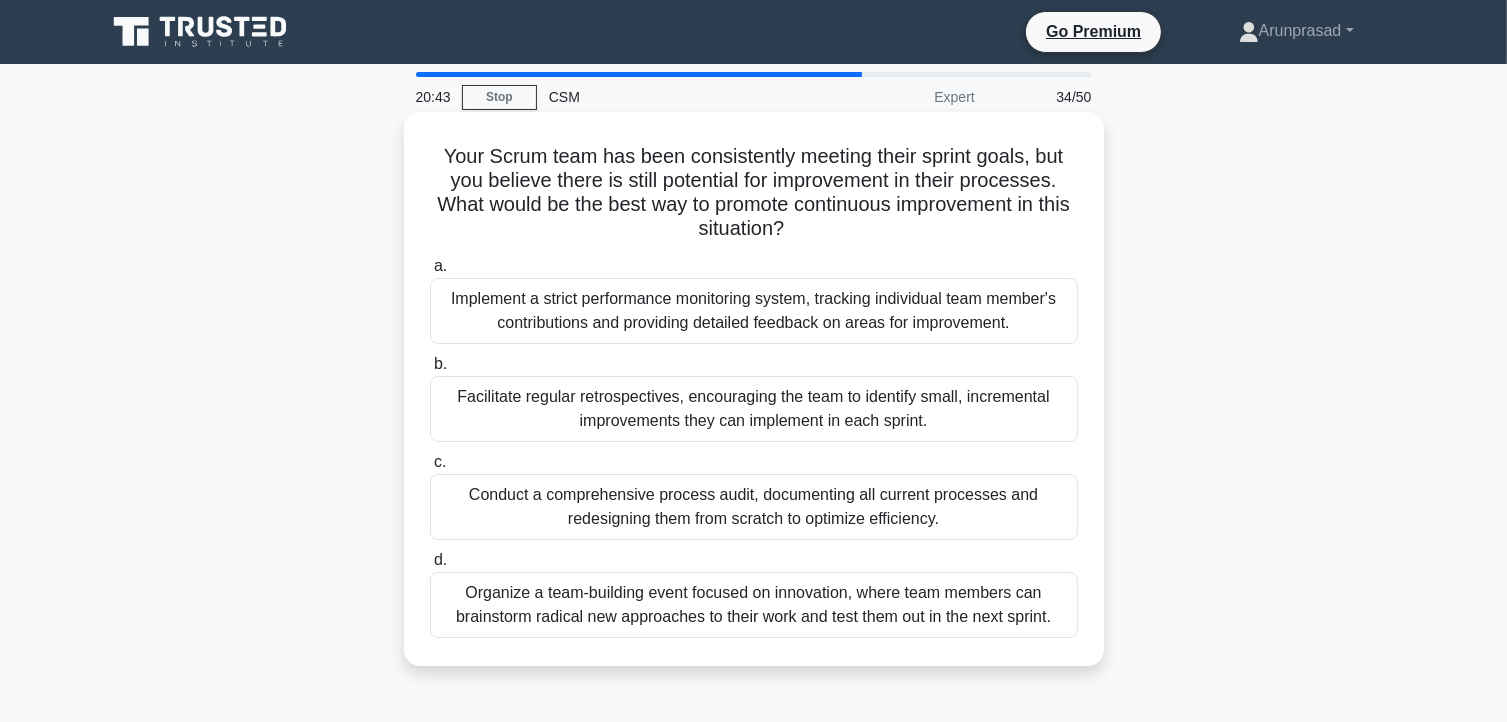 click on "Organize a team-building event focused on innovation, where team members can brainstorm radical new approaches to their work and test them out in the next sprint." at bounding box center [754, 605] 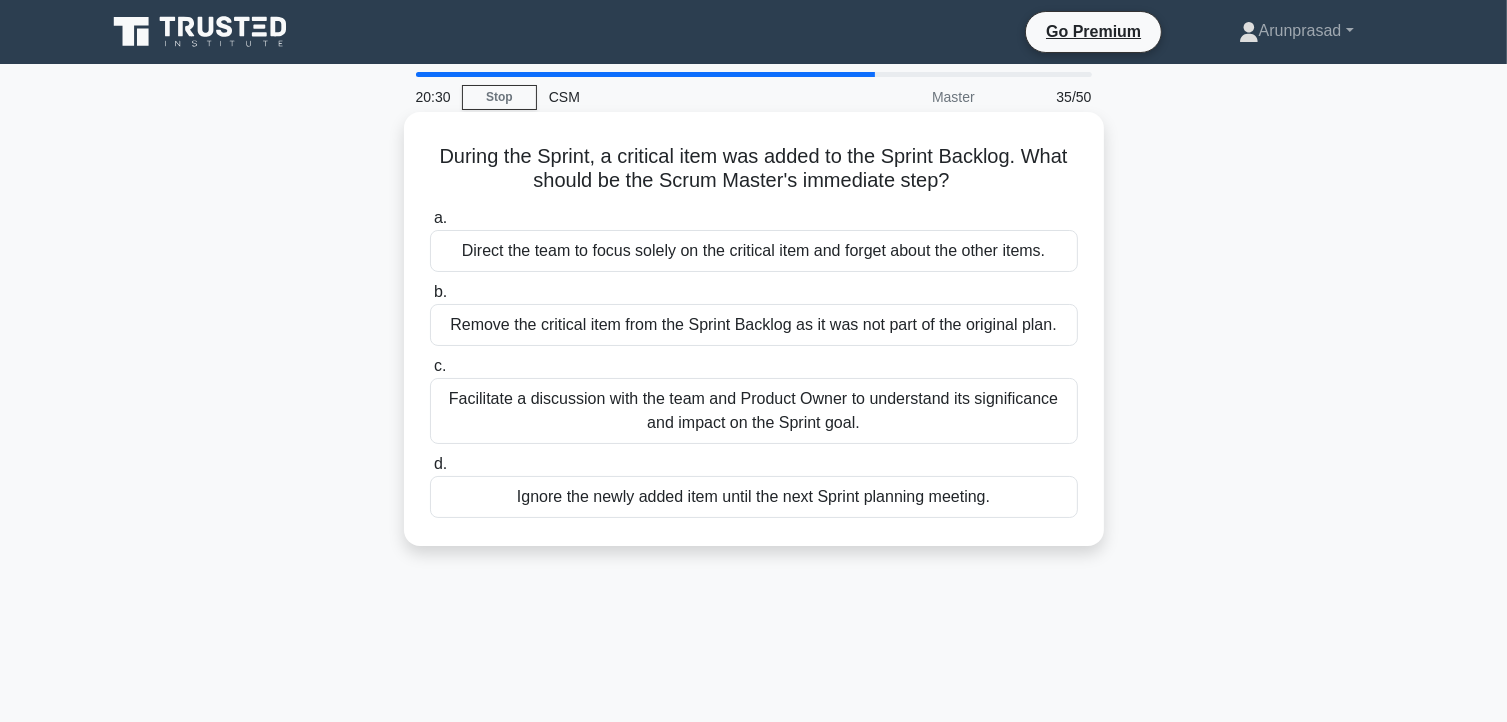 click on "Facilitate a discussion with the team and Product Owner to understand its significance and impact on the Sprint goal." at bounding box center (754, 411) 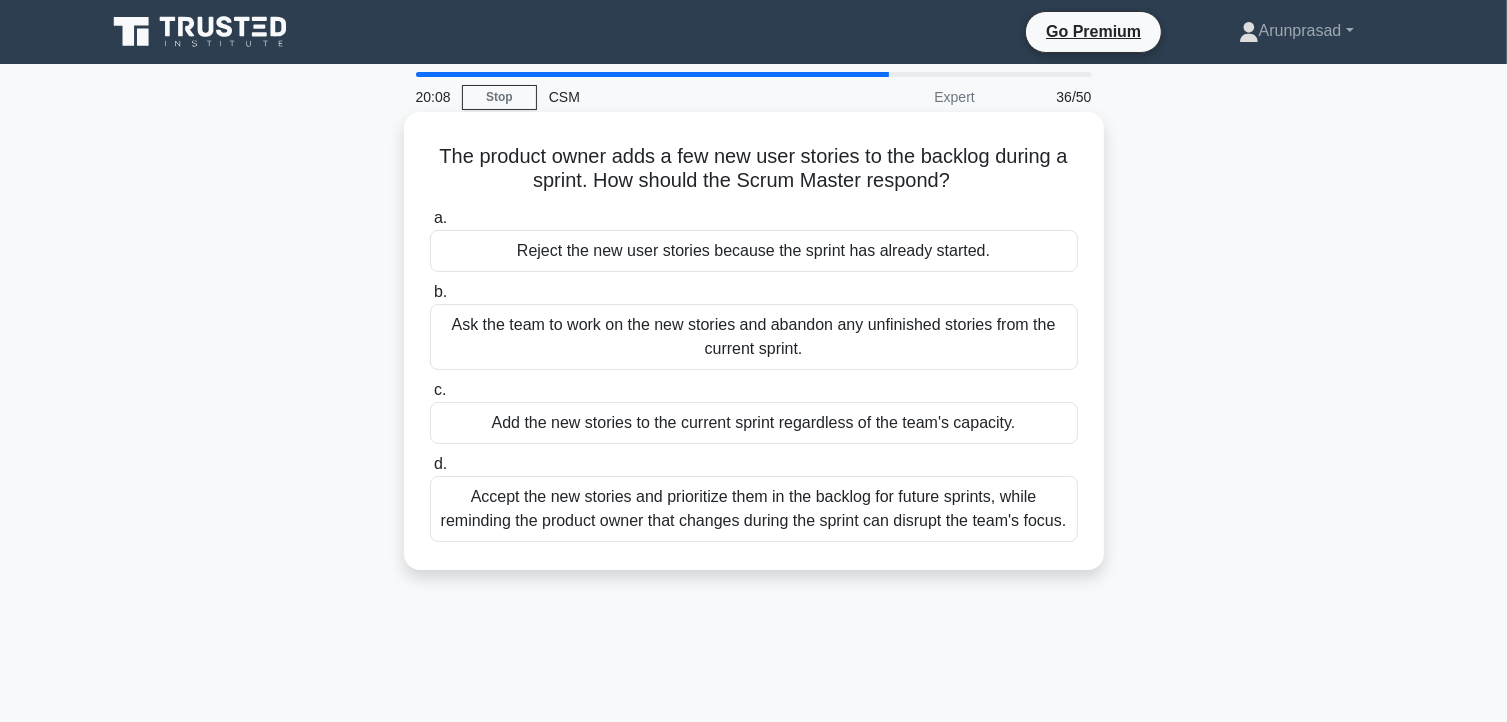 click on "Accept the new stories and prioritize them in the backlog for future sprints, while reminding the product owner that changes during the sprint can disrupt the team's focus." at bounding box center (754, 509) 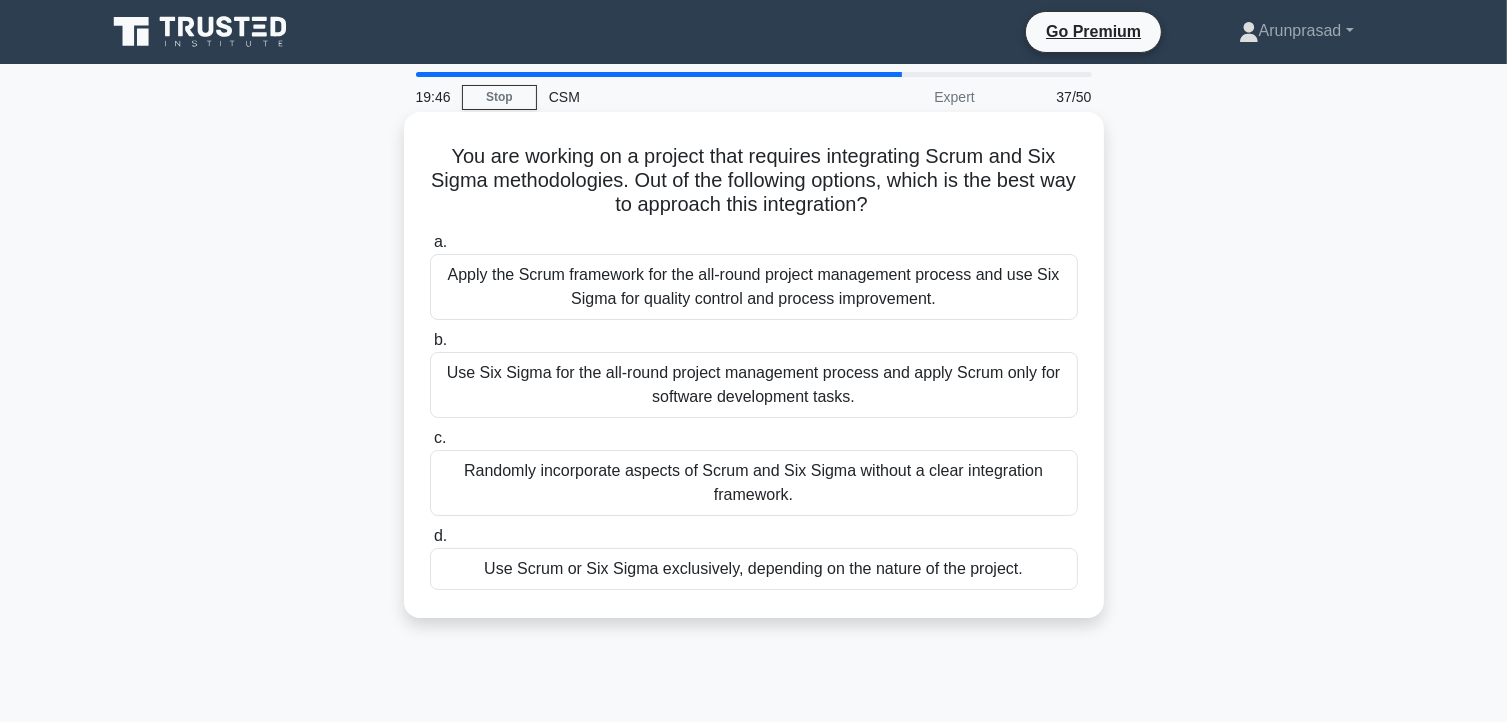 click on "Apply the Scrum framework for the all-round project management process and use Six Sigma for quality control and process improvement." at bounding box center (754, 287) 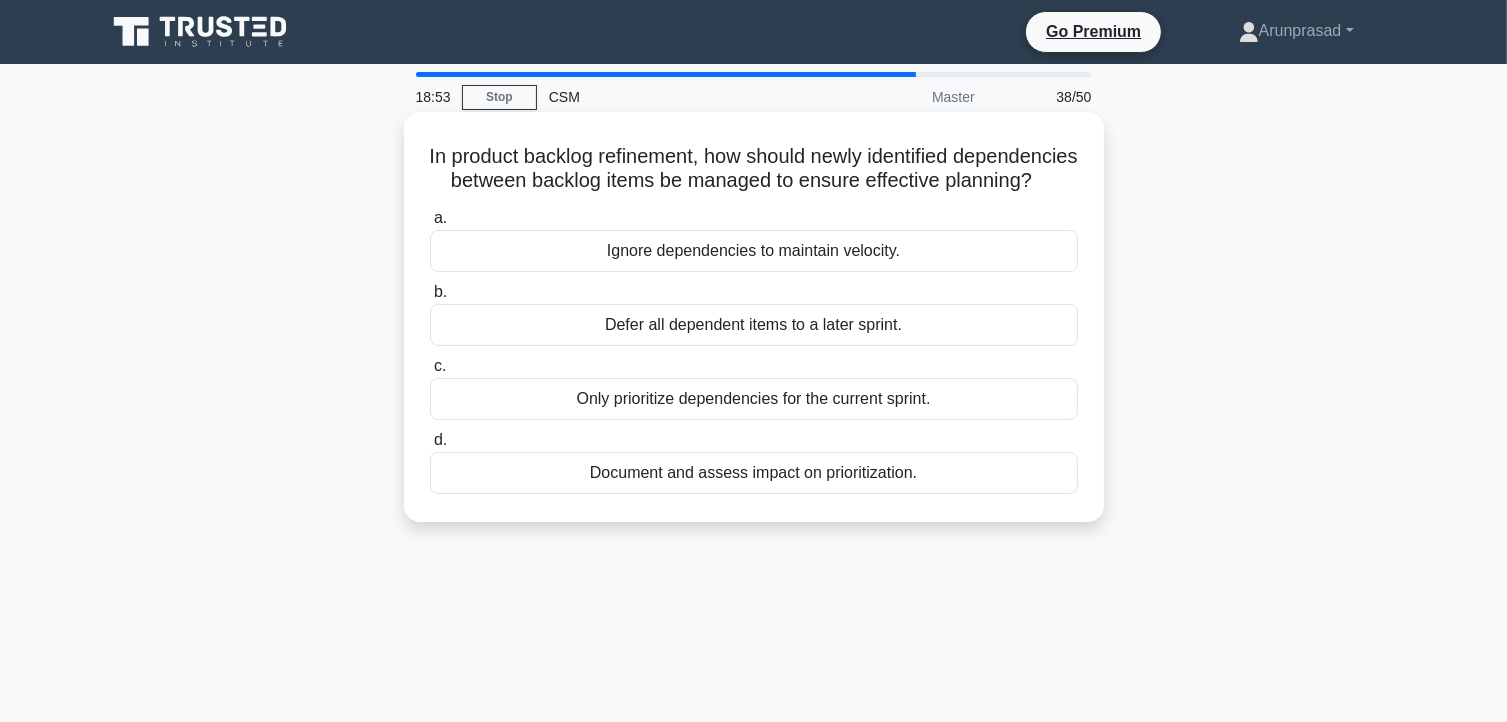 click on "Only prioritize dependencies for the current sprint." at bounding box center [754, 399] 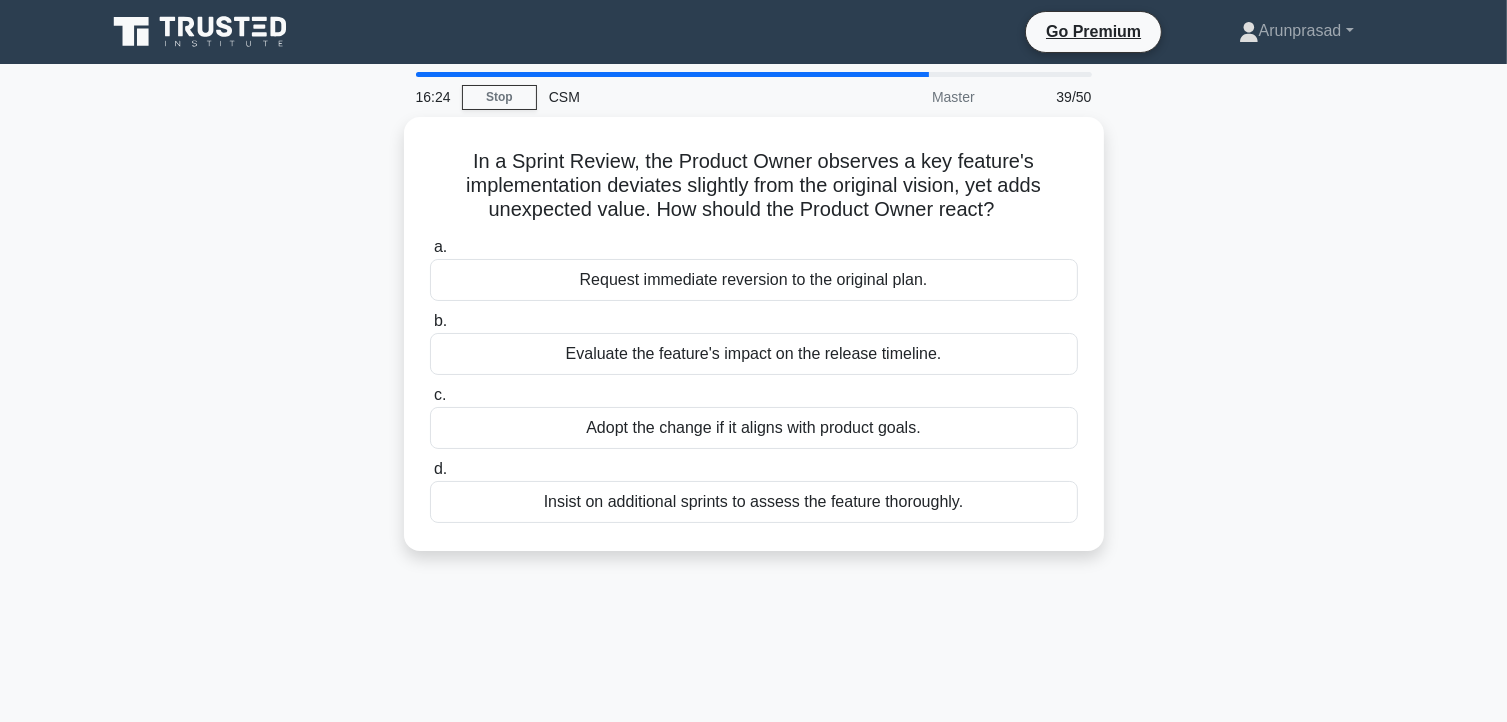 click on "Adopt the change if it aligns with product goals." at bounding box center [754, 428] 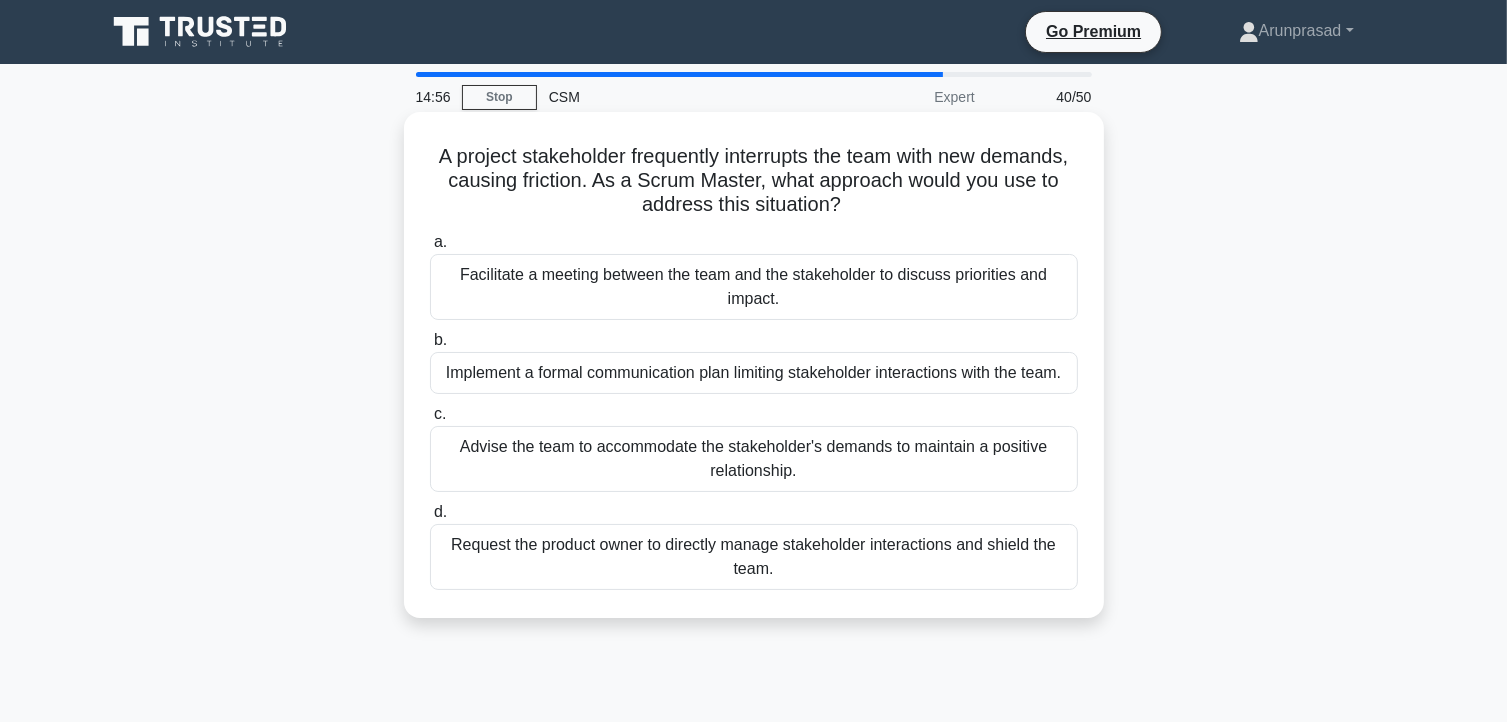 click on "Request the product owner to directly manage stakeholder interactions and shield the team." at bounding box center [754, 557] 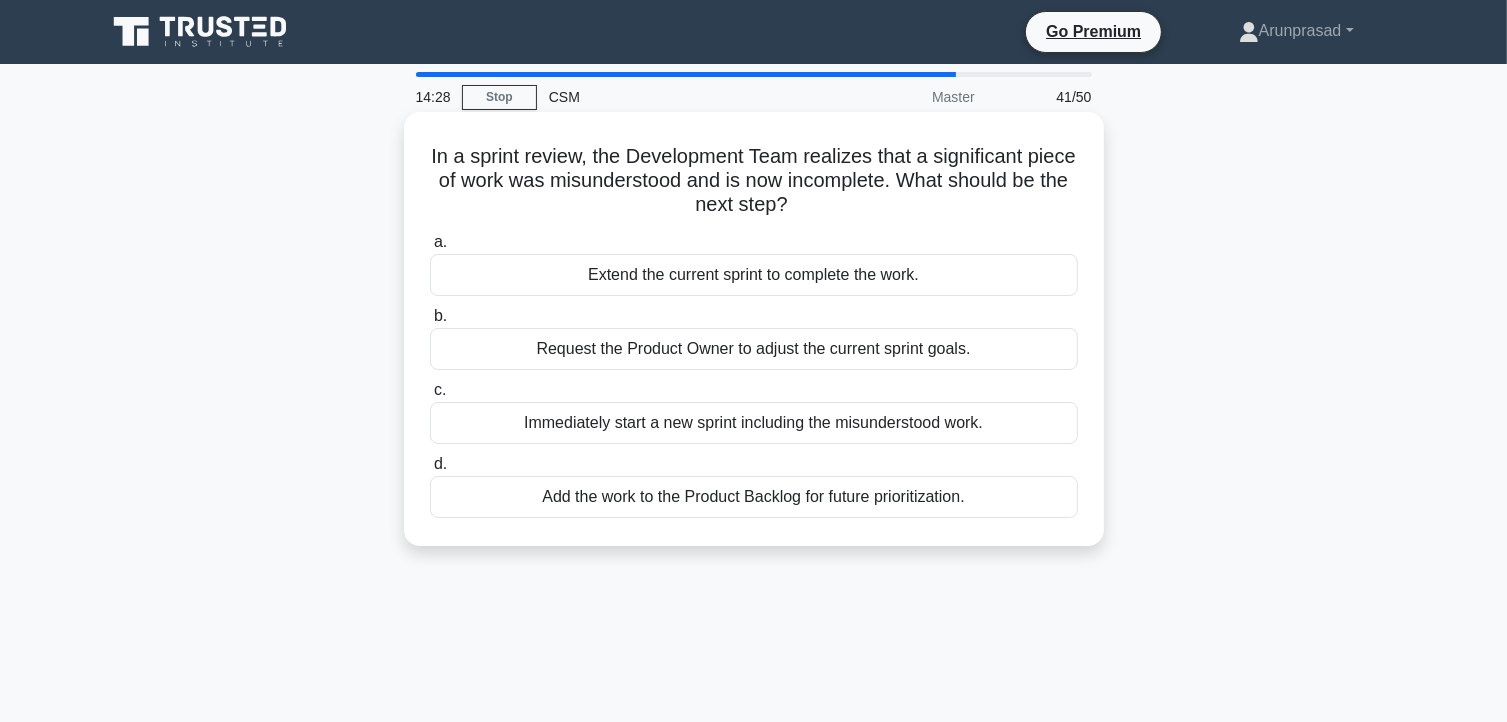 click on "Add the work to the Product Backlog for future prioritization." at bounding box center [754, 497] 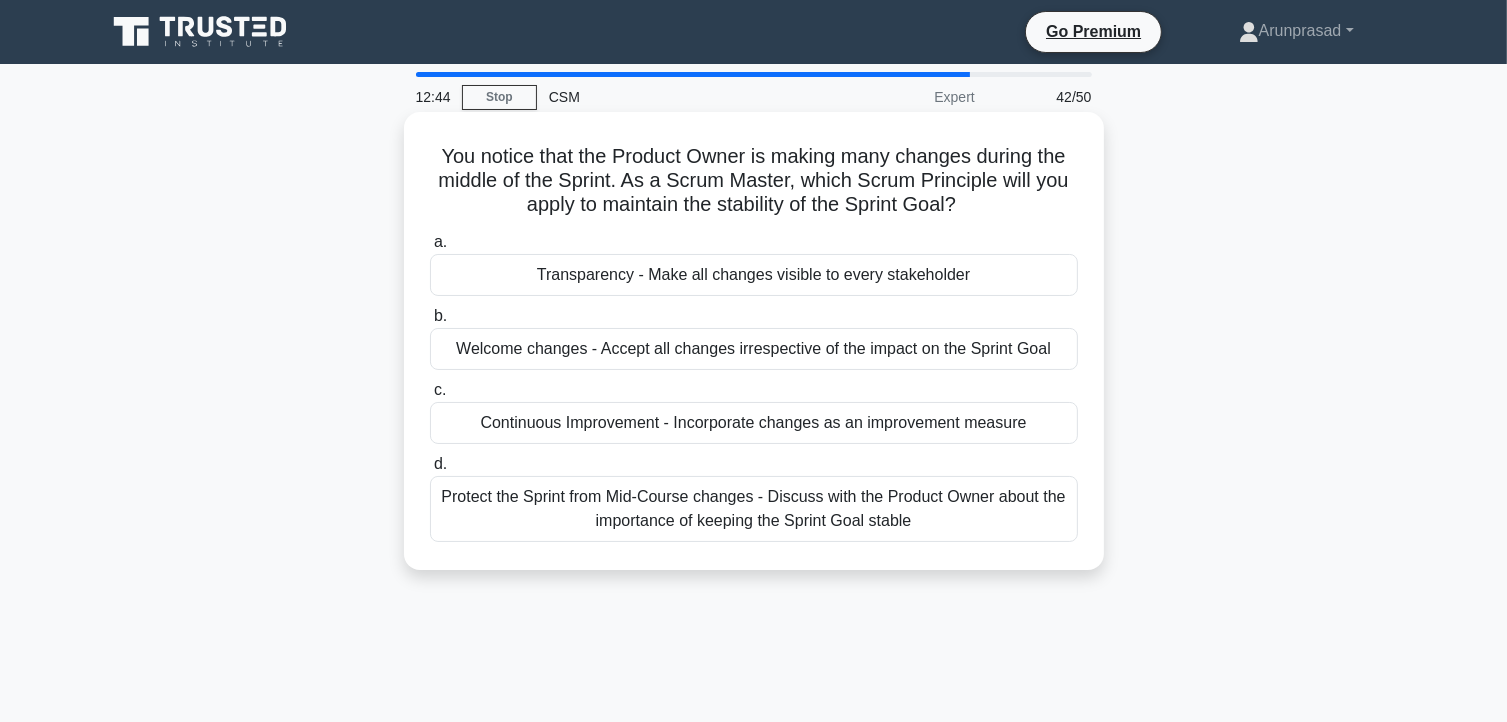 click on "Protect the Sprint from Mid-Course changes - Discuss with the Product Owner about the importance of keeping the Sprint Goal stable" at bounding box center (754, 509) 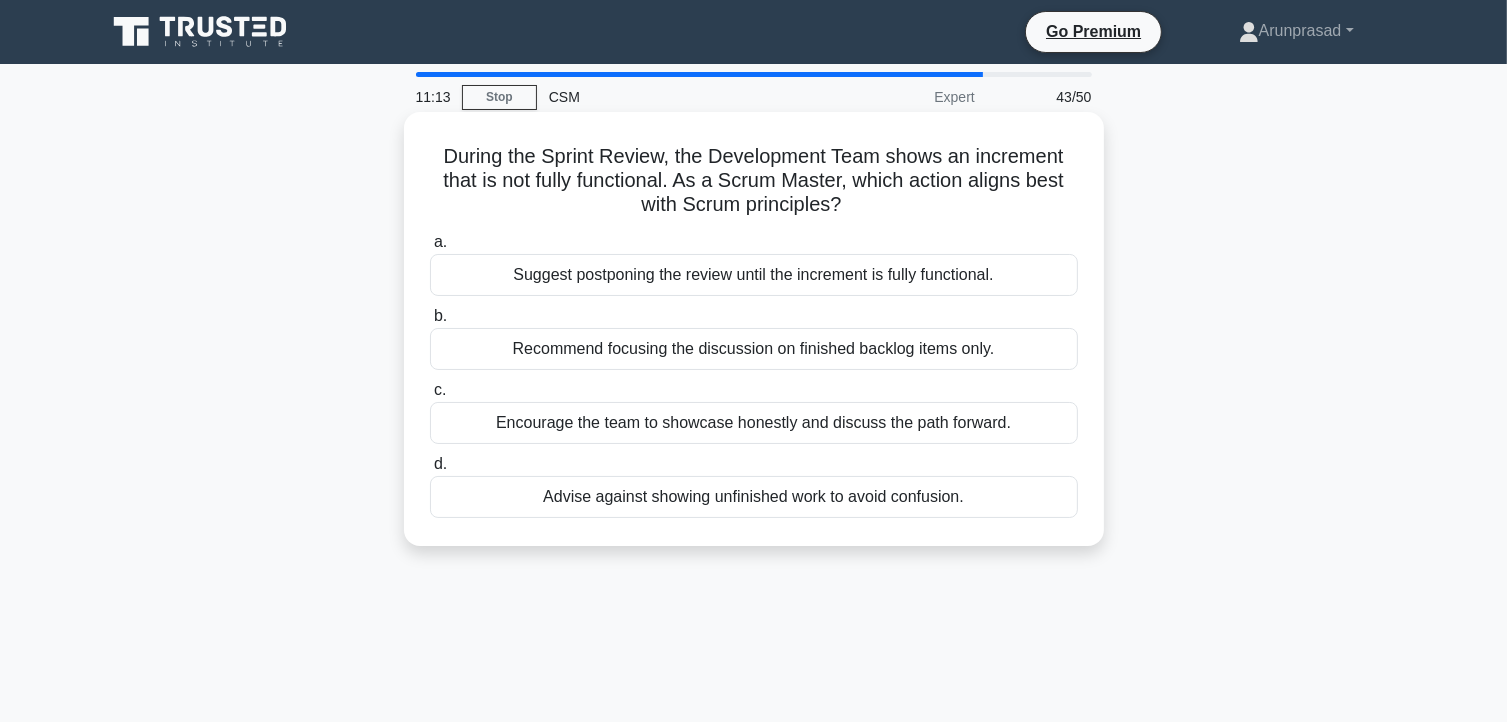 click on "Encourage the team to showcase honestly and discuss the path forward." at bounding box center [754, 423] 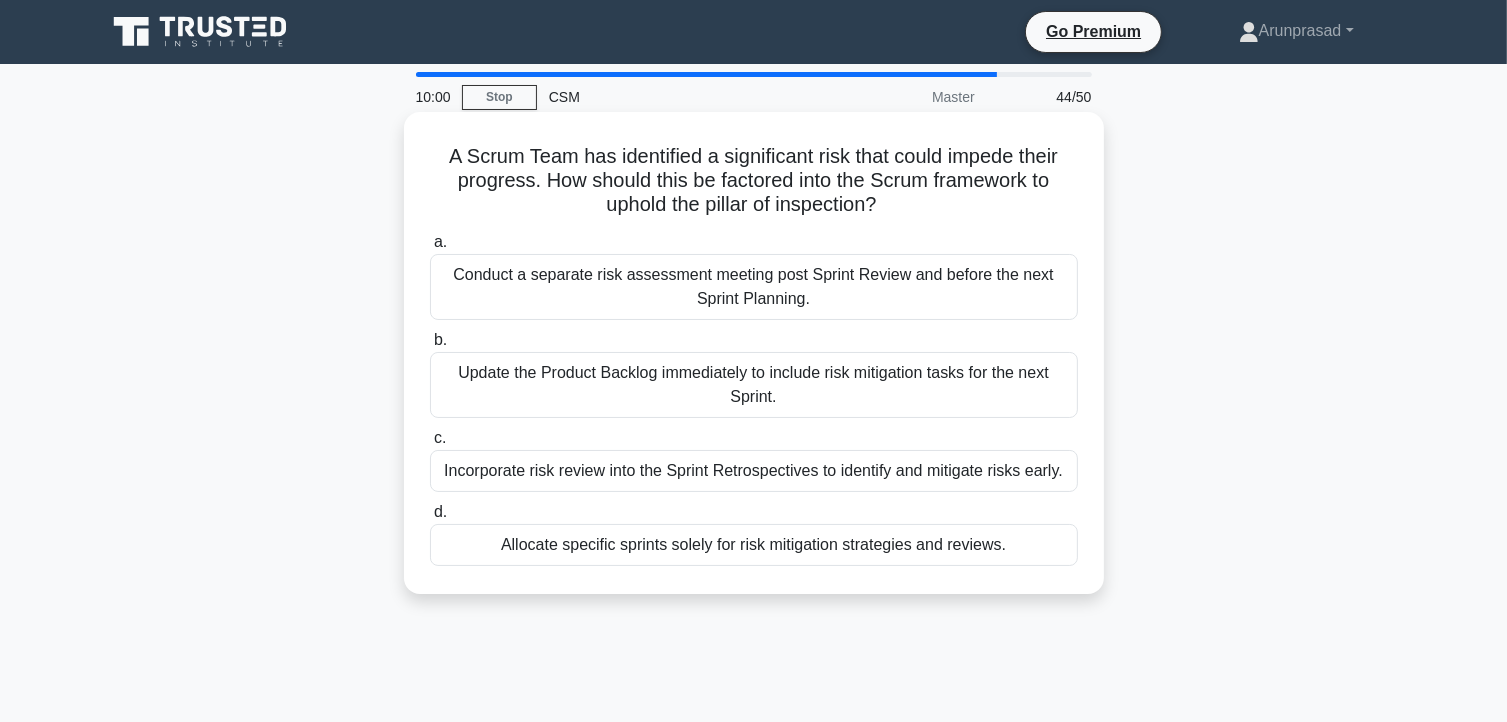 click on "Update the Product Backlog immediately to include risk mitigation tasks for the next Sprint." at bounding box center [754, 385] 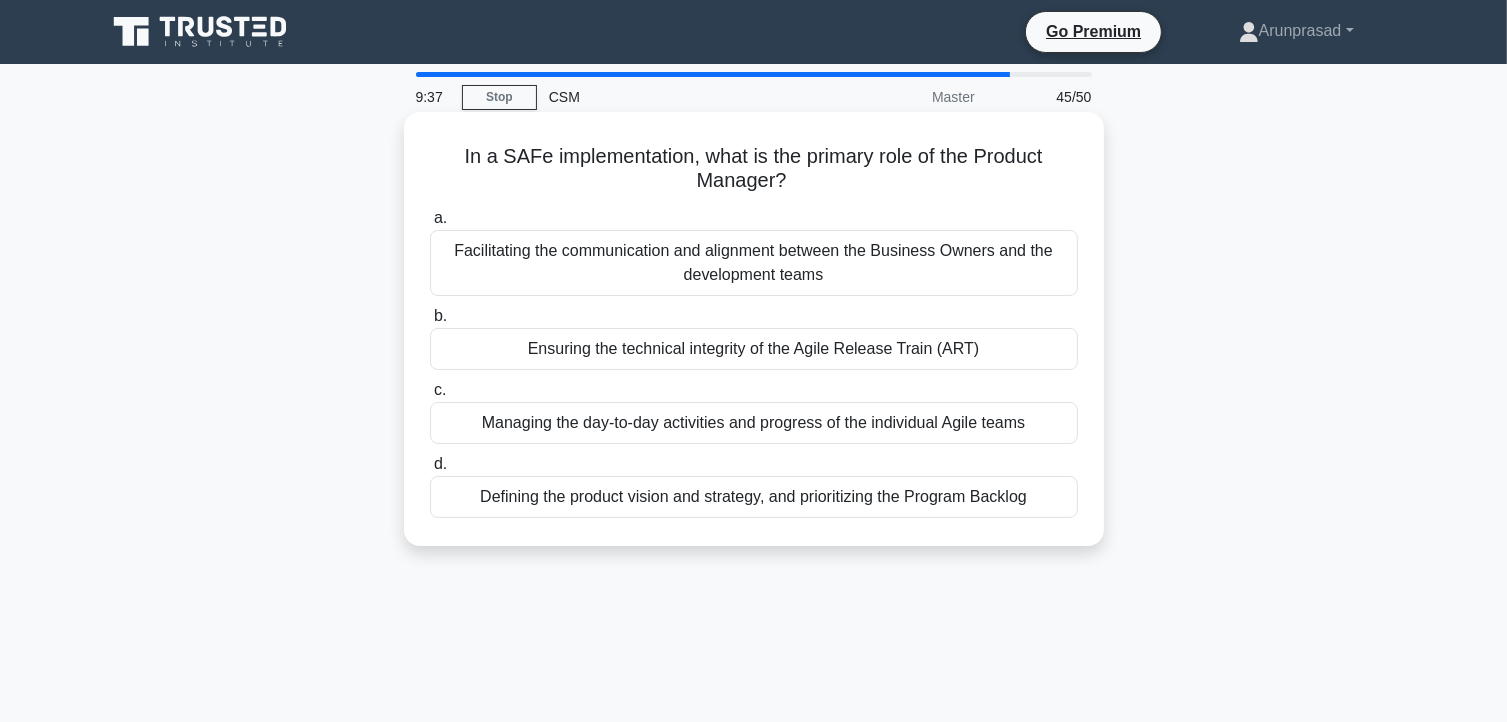 click on "Facilitating the communication and alignment between the Business Owners and the development teams" at bounding box center (754, 263) 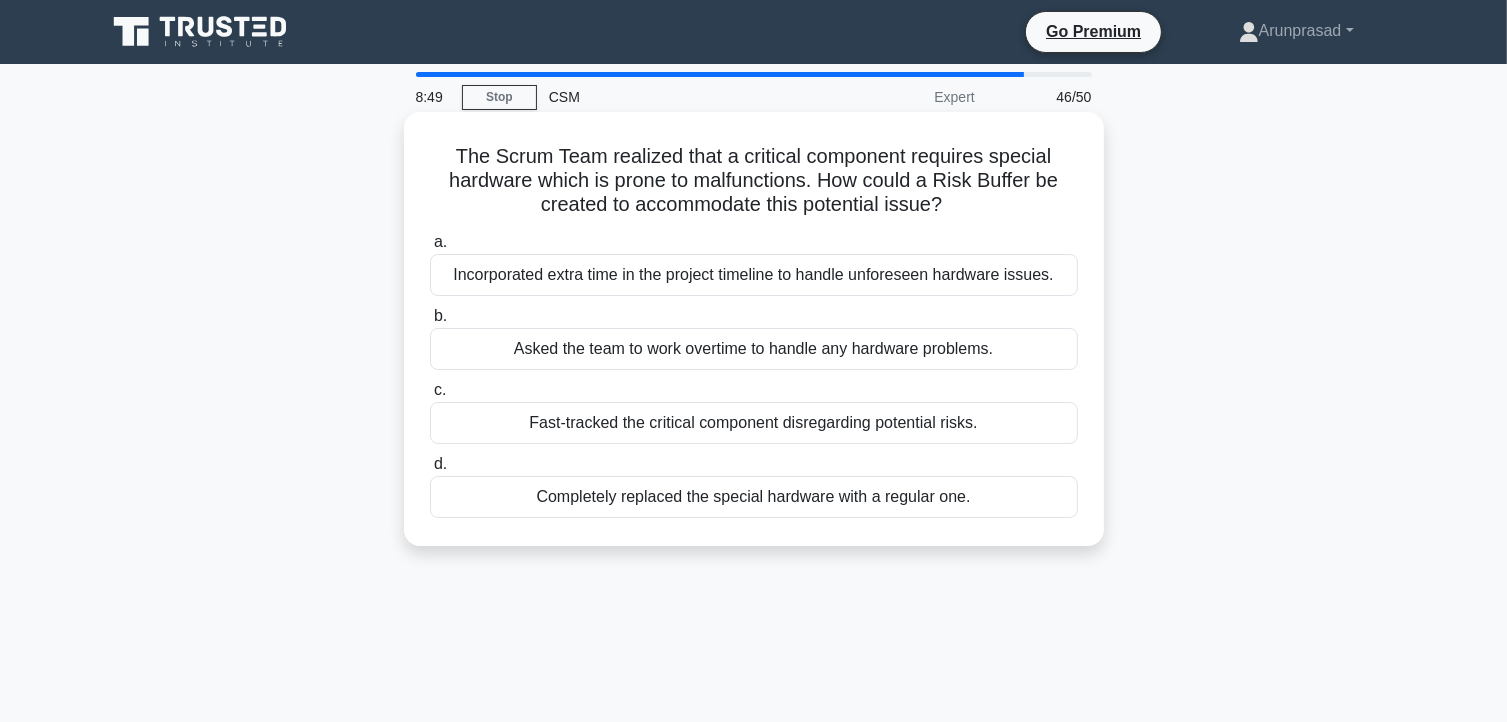 click on "Incorporated extra time in the project timeline to handle unforeseen hardware issues." at bounding box center (754, 275) 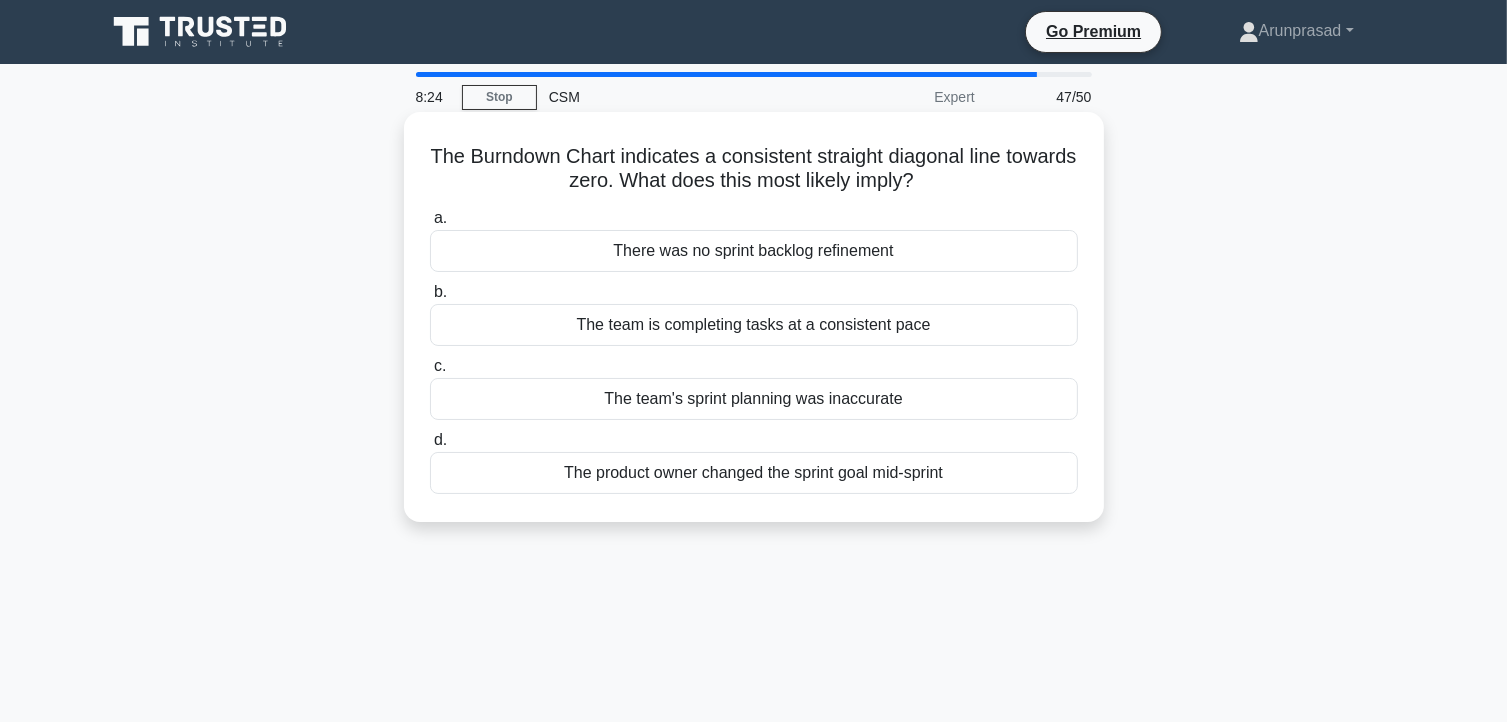 click on "The team is completing tasks at a consistent pace" at bounding box center [754, 325] 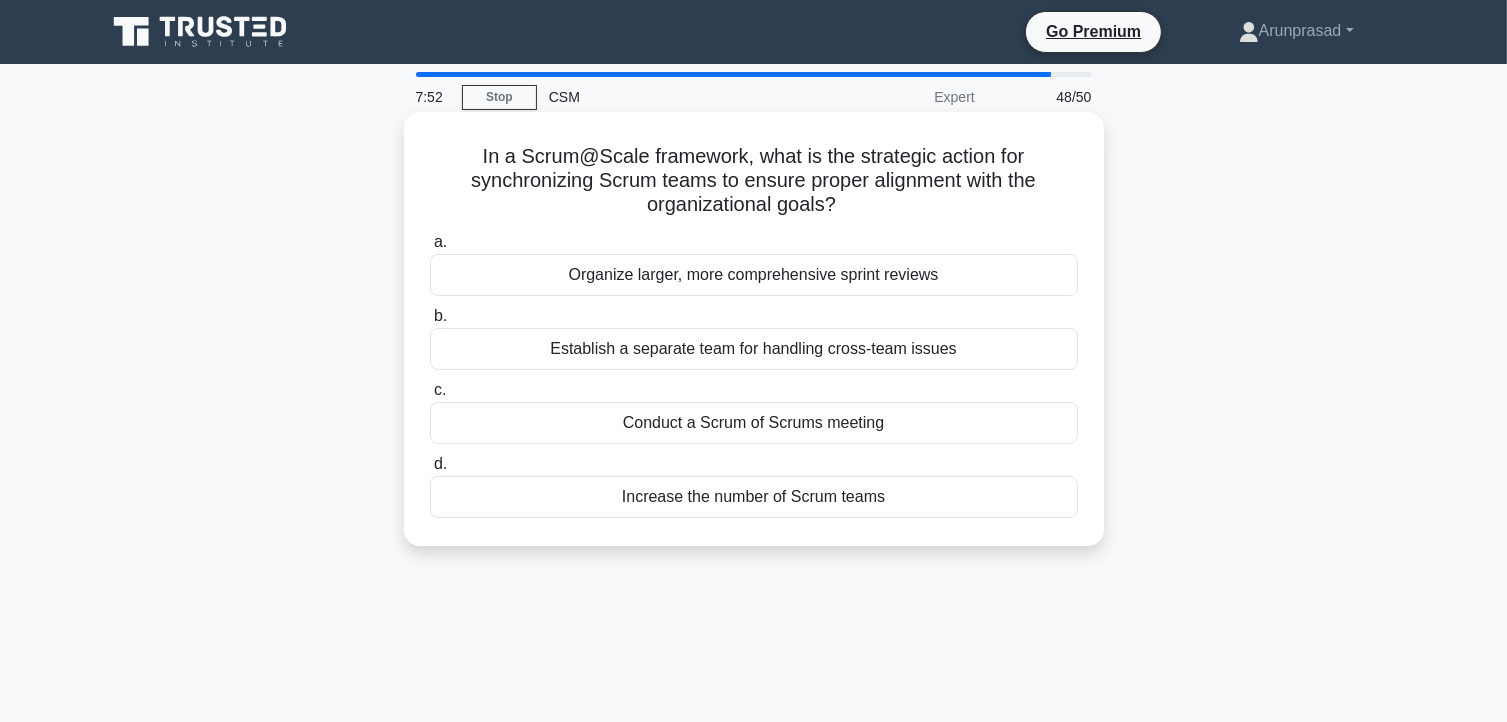 click on "In a Scrum@Scale framework, what is the strategic action for synchronizing Scrum teams to ensure proper alignment with the organizational goals?
.spinner_0XTQ{transform-origin:center;animation:spinner_y6GP .75s linear infinite}@keyframes spinner_y6GP{100%{transform:rotate(360deg)}}" at bounding box center [754, 181] 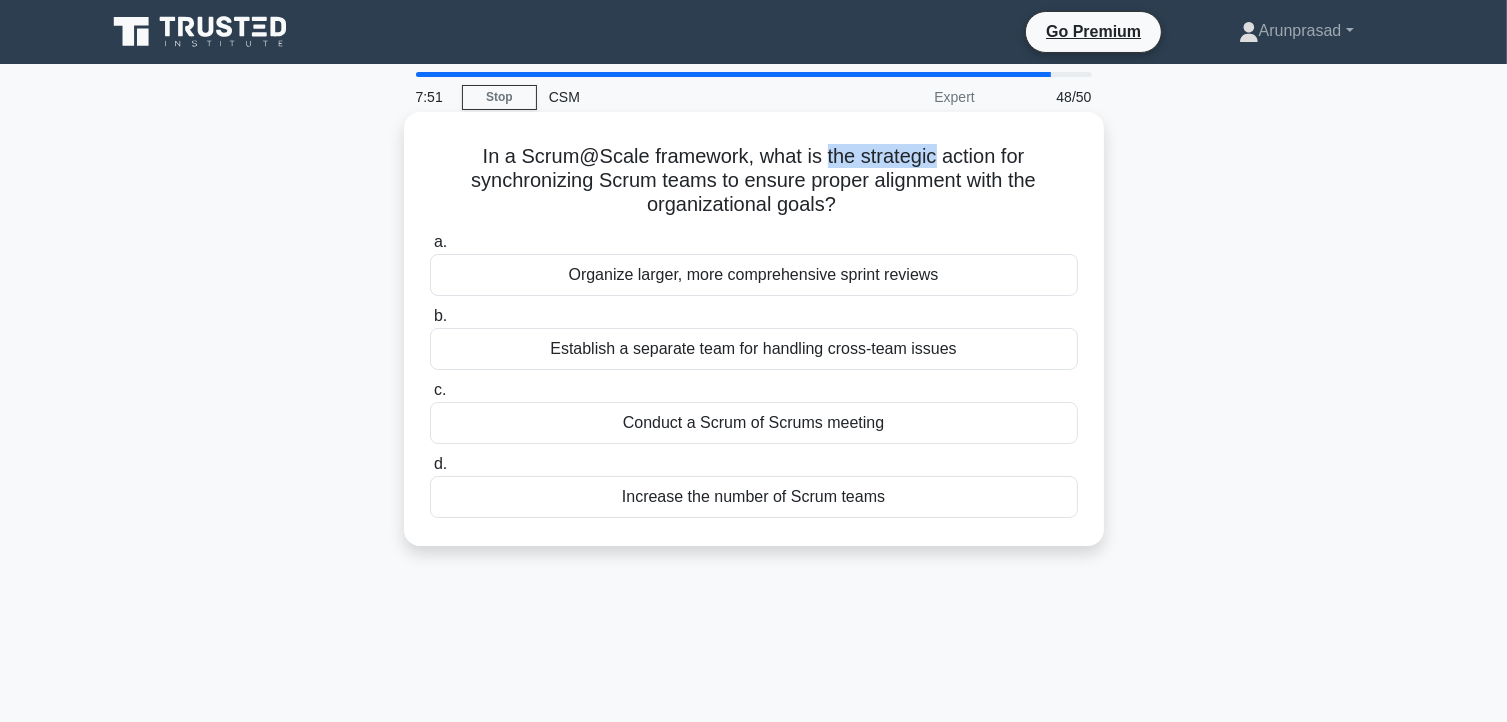 drag, startPoint x: 840, startPoint y: 164, endPoint x: 883, endPoint y: 158, distance: 43.416588 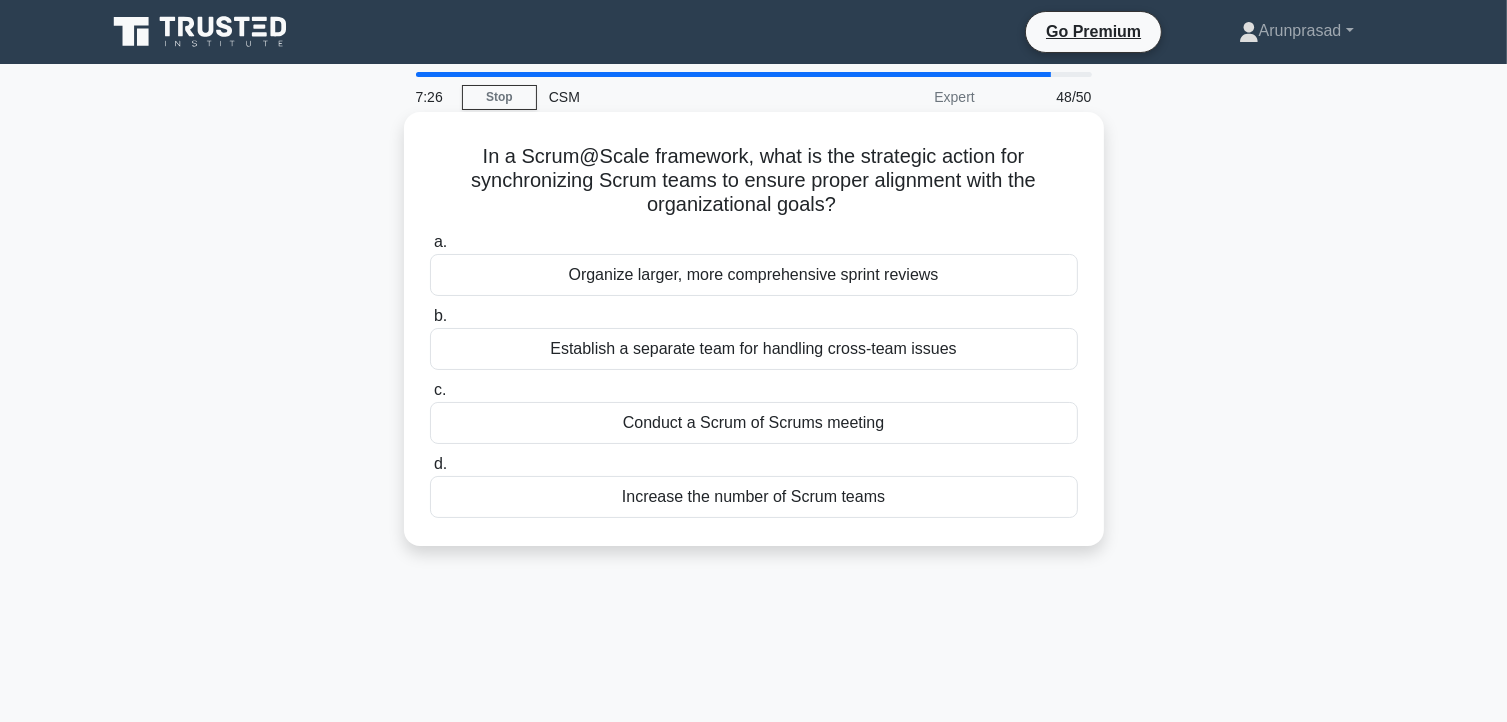 click on "Conduct a Scrum of Scrums meeting" at bounding box center [754, 423] 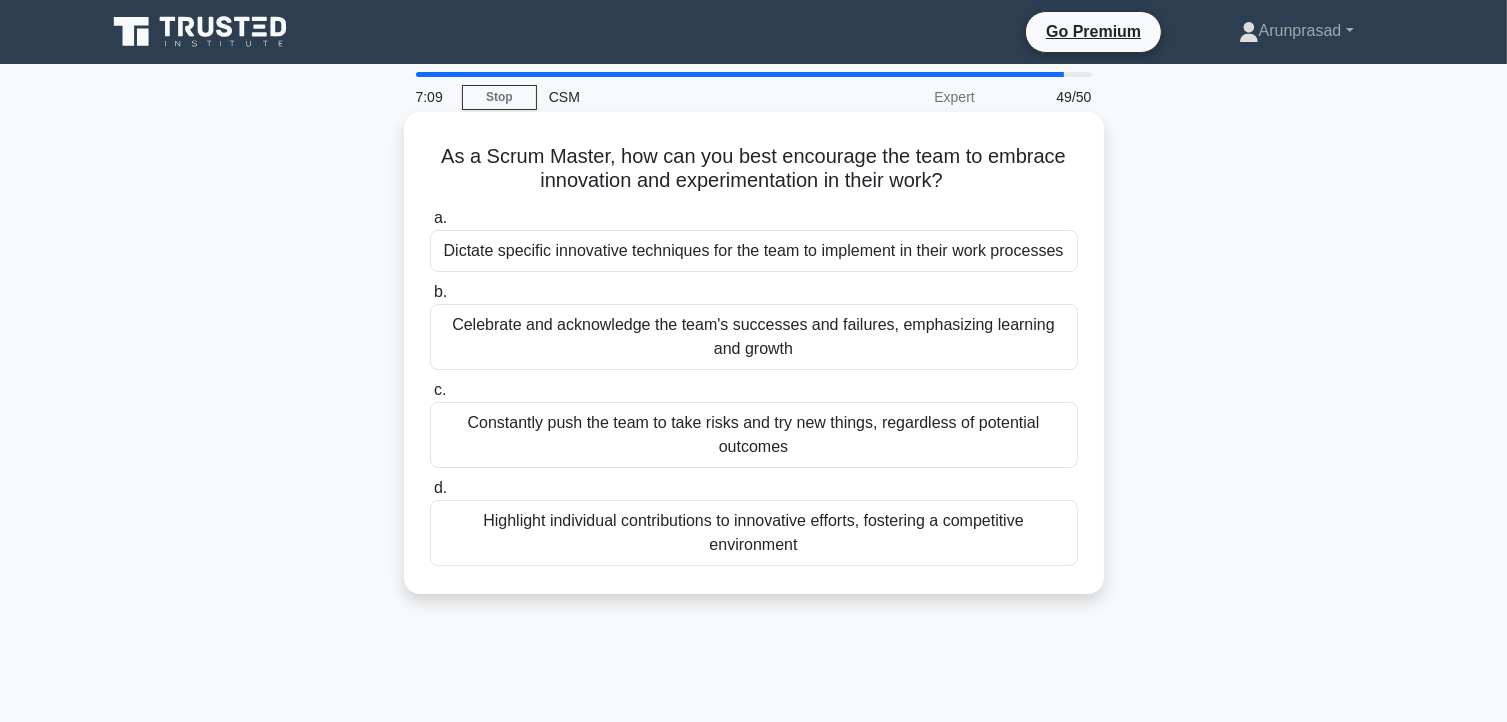 click on "Celebrate and acknowledge the team's successes and failures, emphasizing learning and growth" at bounding box center (754, 337) 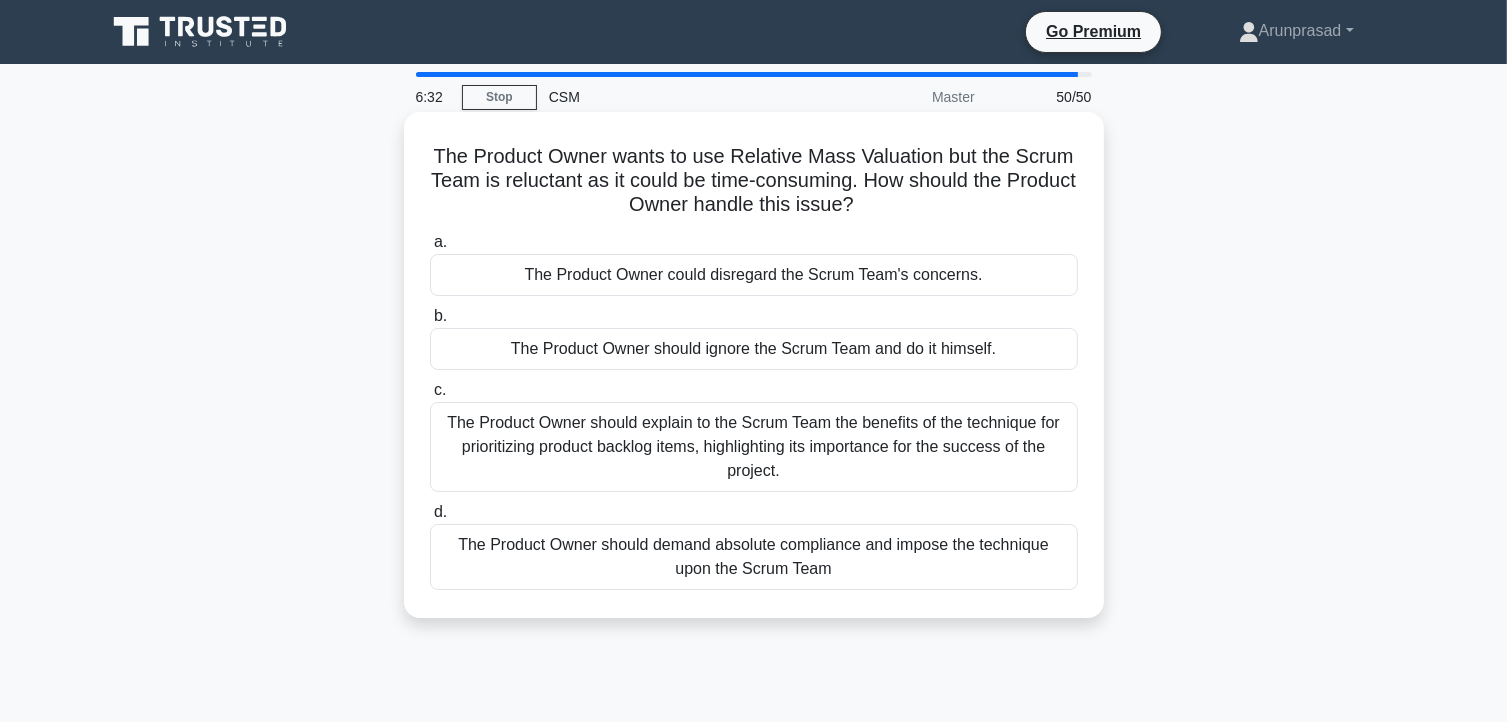 click on "The Product Owner should explain to the Scrum Team the benefits of the technique for prioritizing product backlog items, highlighting its importance for the success of the project." at bounding box center (754, 447) 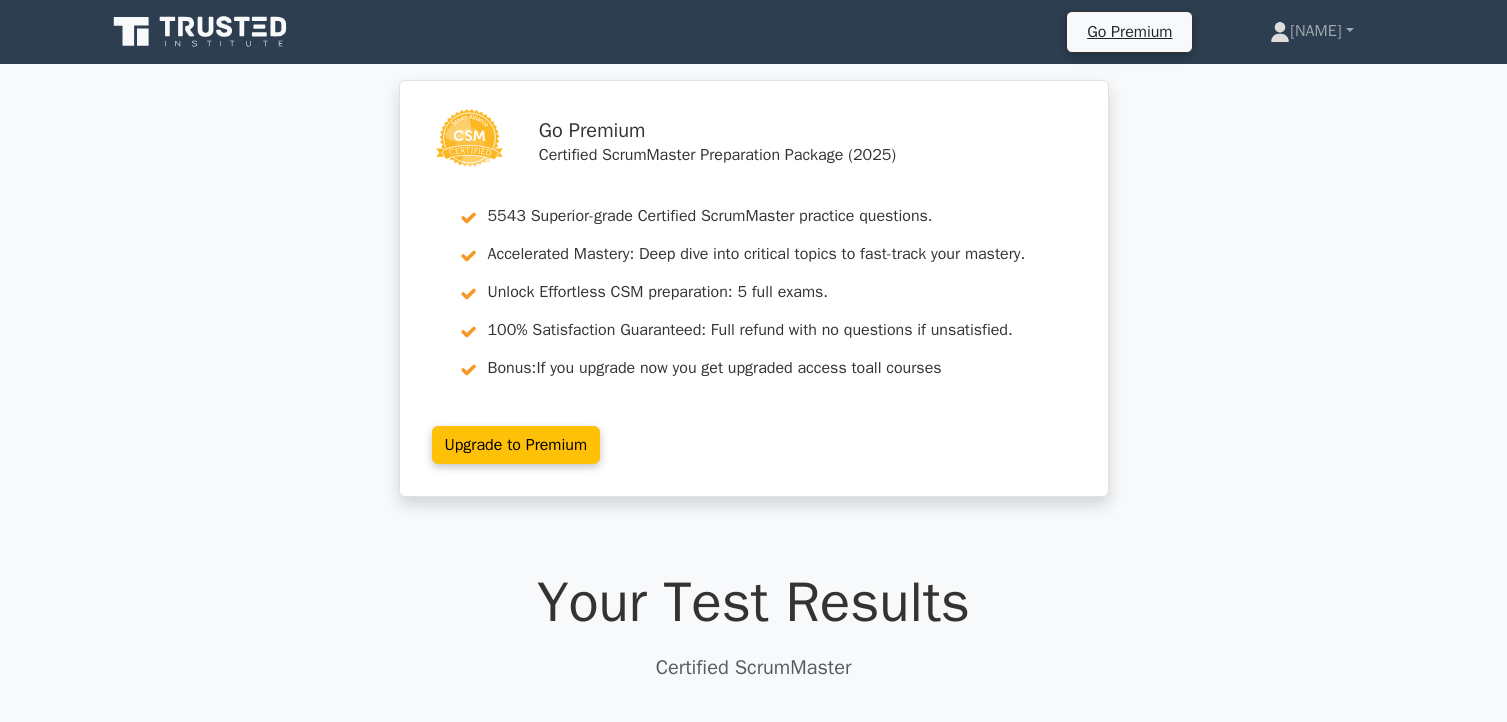 scroll, scrollTop: 0, scrollLeft: 0, axis: both 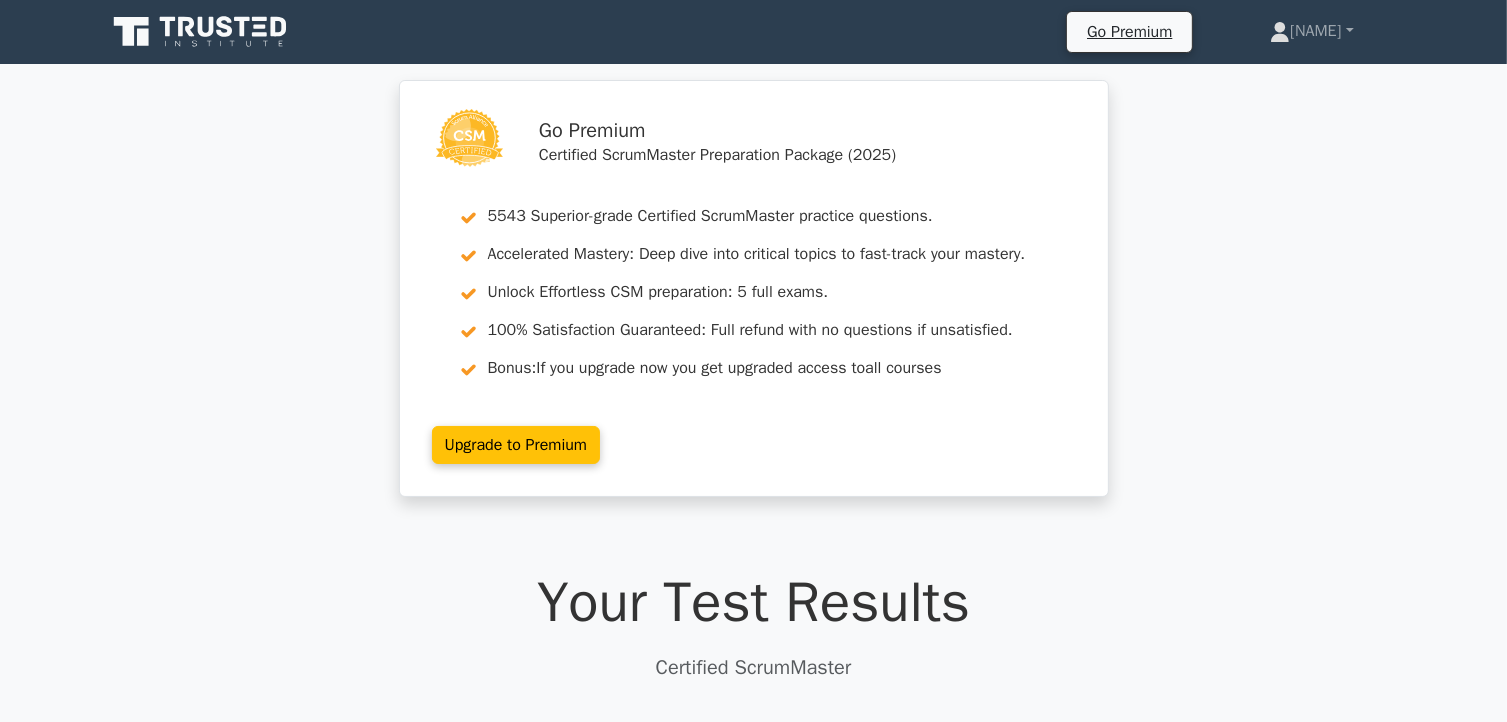 drag, startPoint x: 967, startPoint y: 441, endPoint x: 424, endPoint y: 737, distance: 618.43756 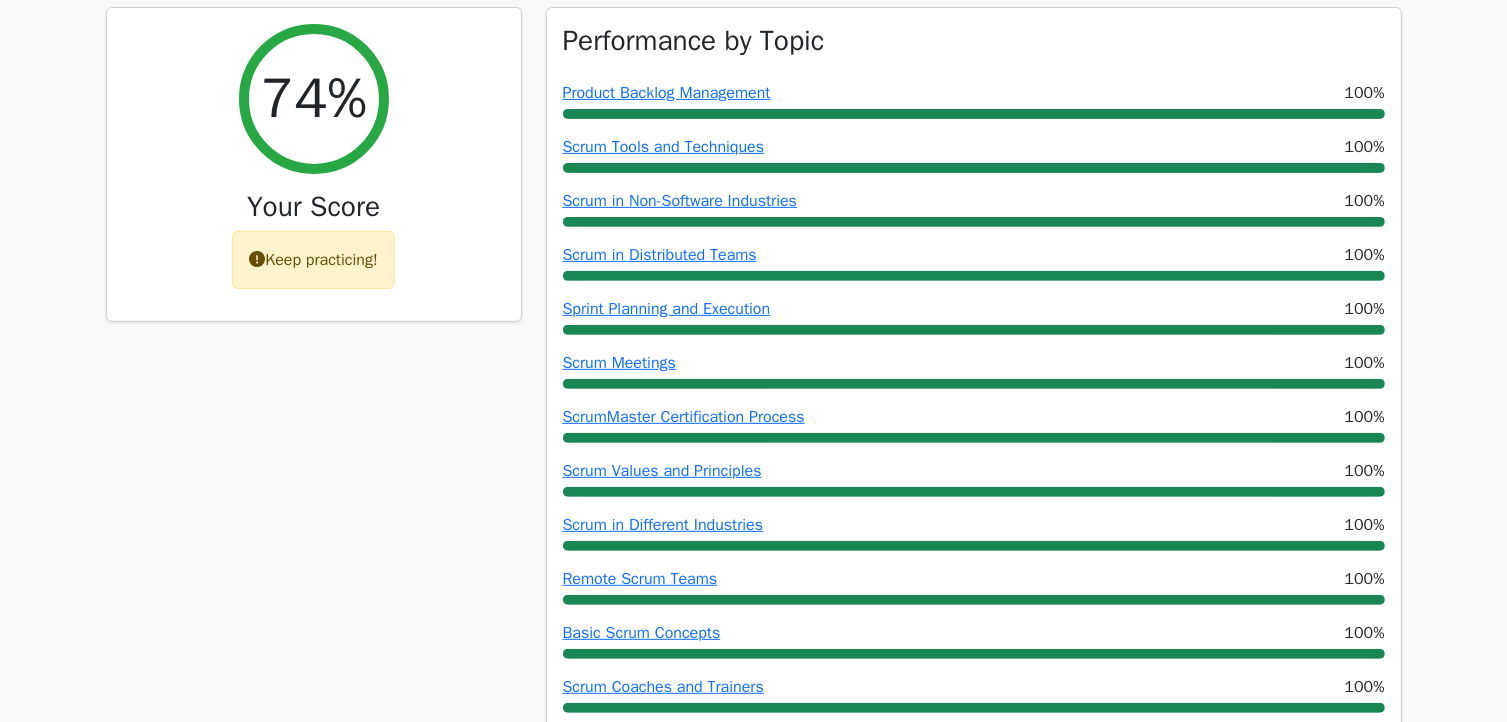 scroll, scrollTop: 722, scrollLeft: 0, axis: vertical 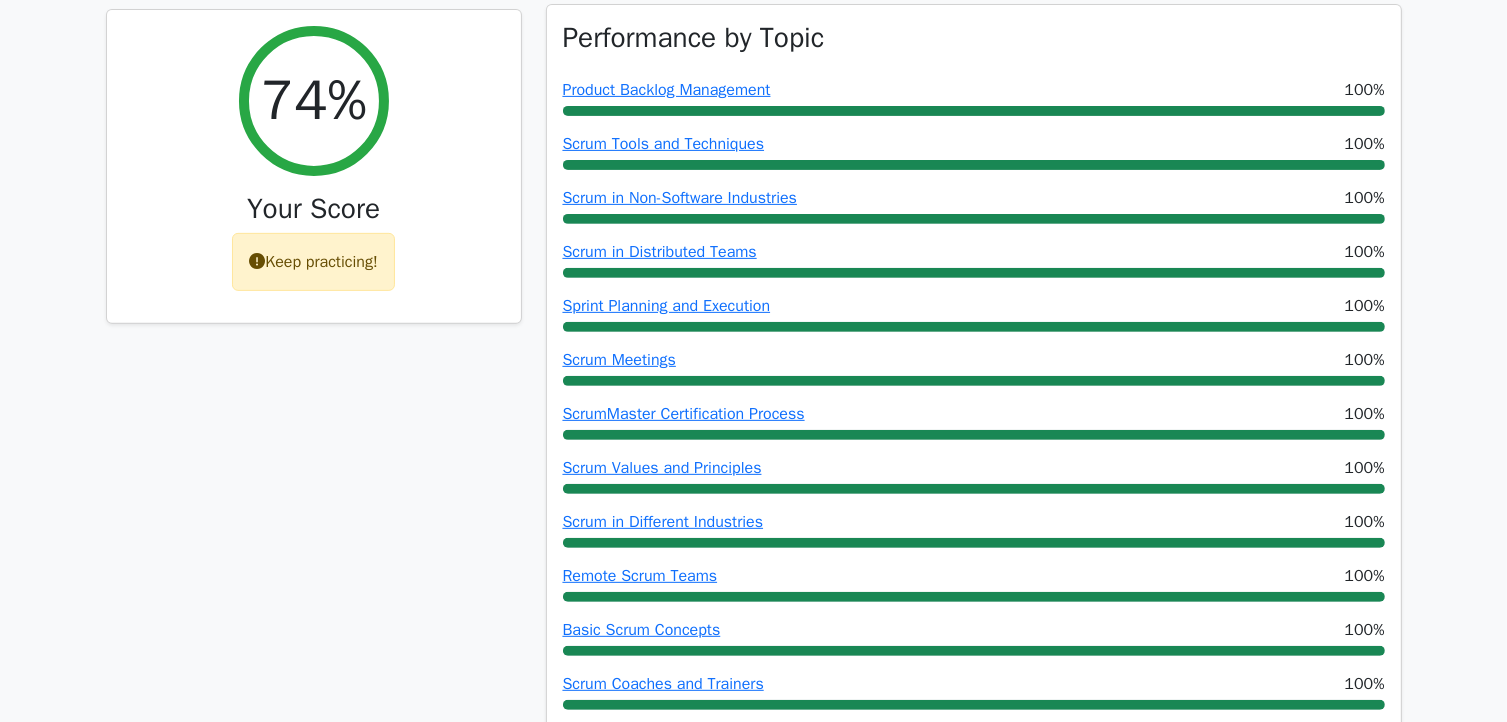click on "Performance by Topic
Product Backlog Management
100%
Scrum Tools and Techniques
100%
Scrum in Non-Software Industries
100%
0%" at bounding box center (974, 698) 